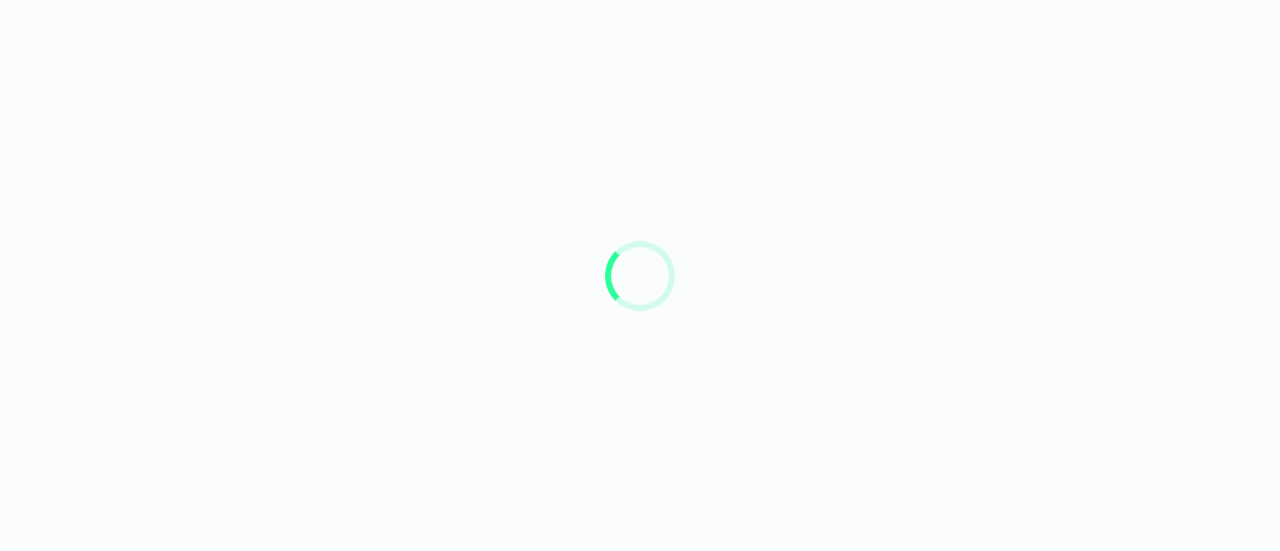 scroll, scrollTop: 0, scrollLeft: 0, axis: both 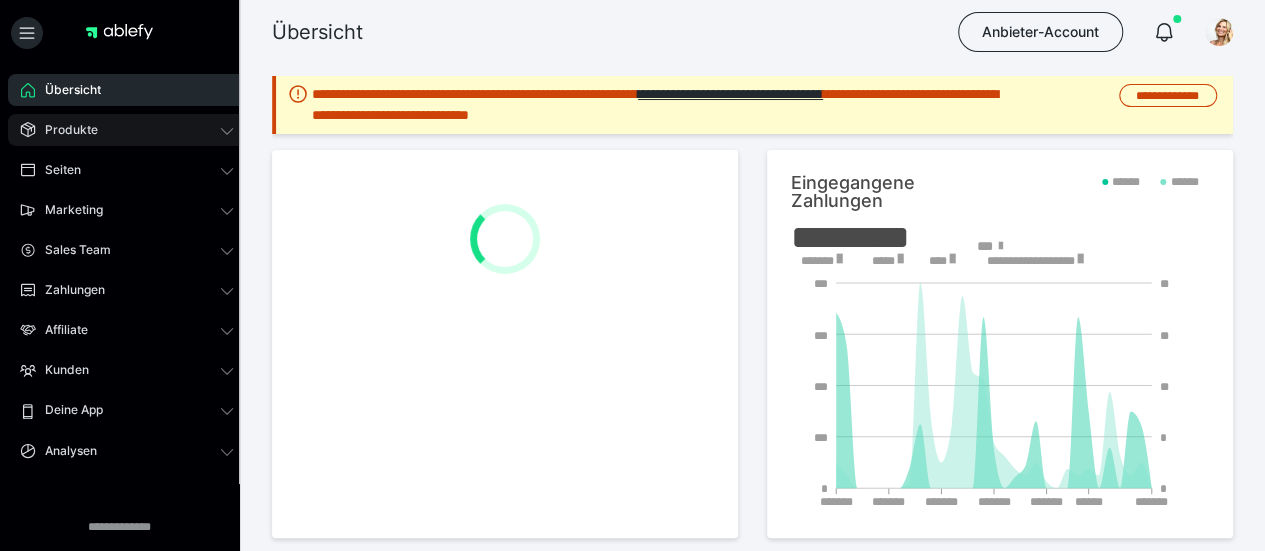 click on "Produkte" at bounding box center (127, 130) 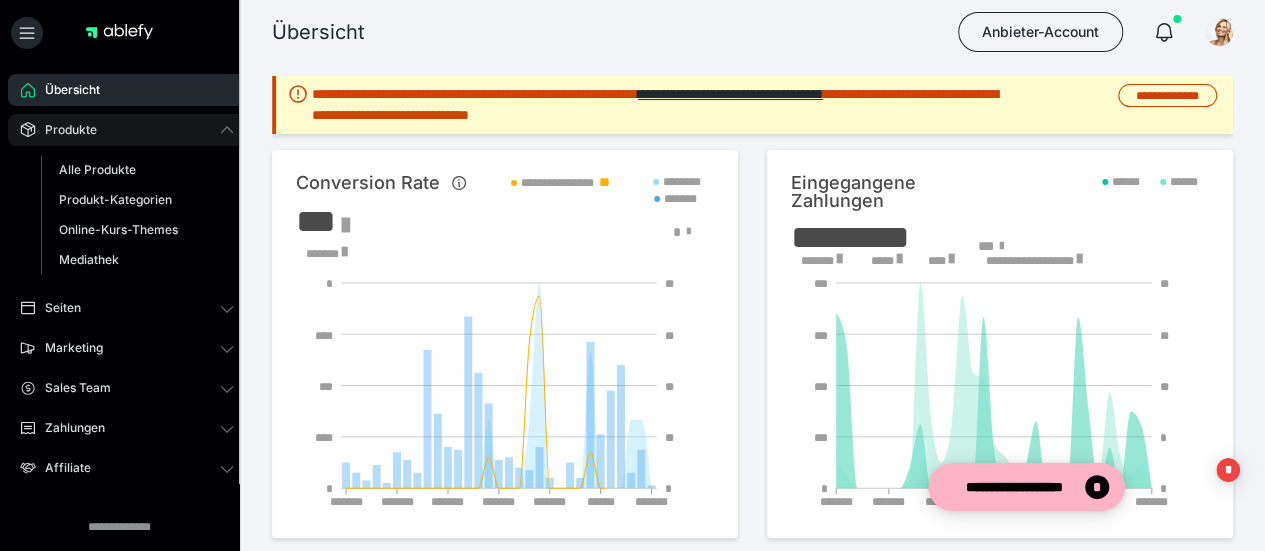 scroll, scrollTop: 0, scrollLeft: 0, axis: both 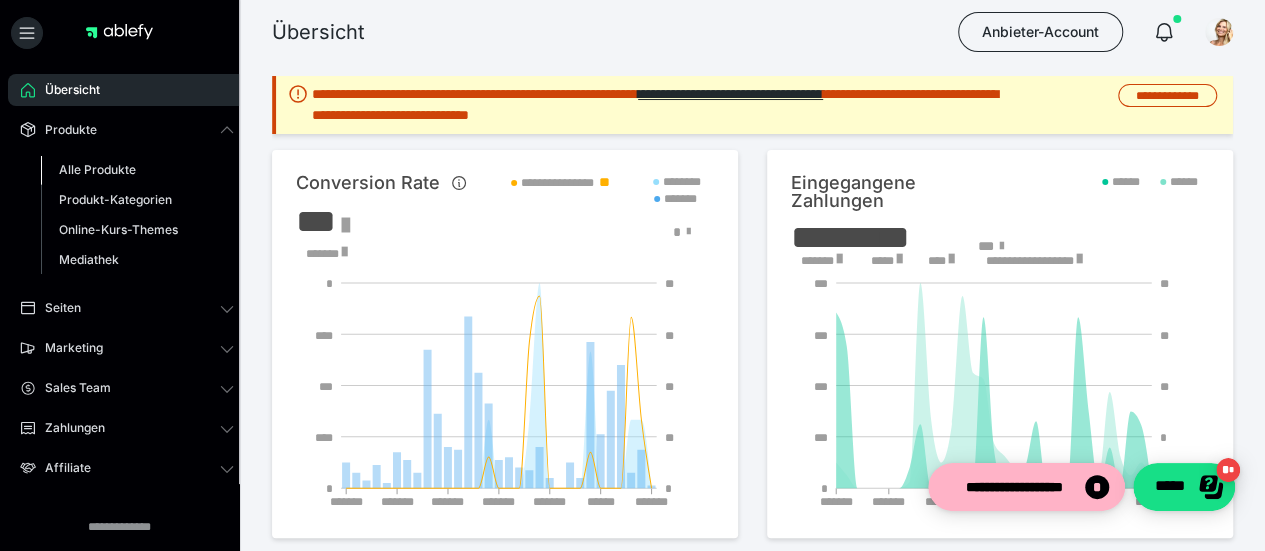 click on "Alle Produkte" at bounding box center [97, 169] 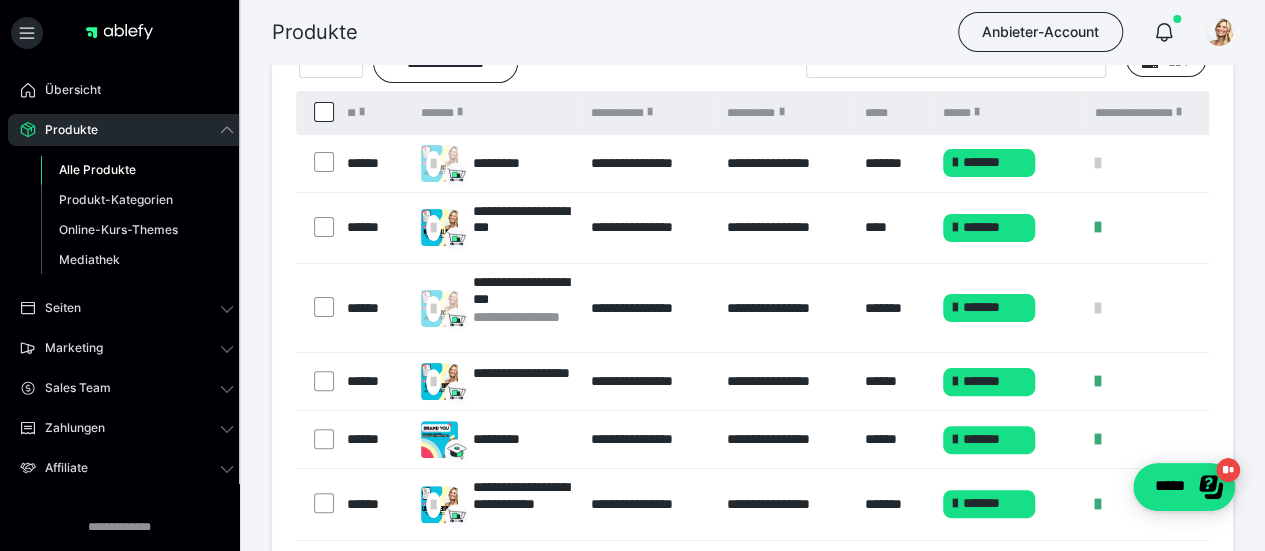 scroll, scrollTop: 200, scrollLeft: 0, axis: vertical 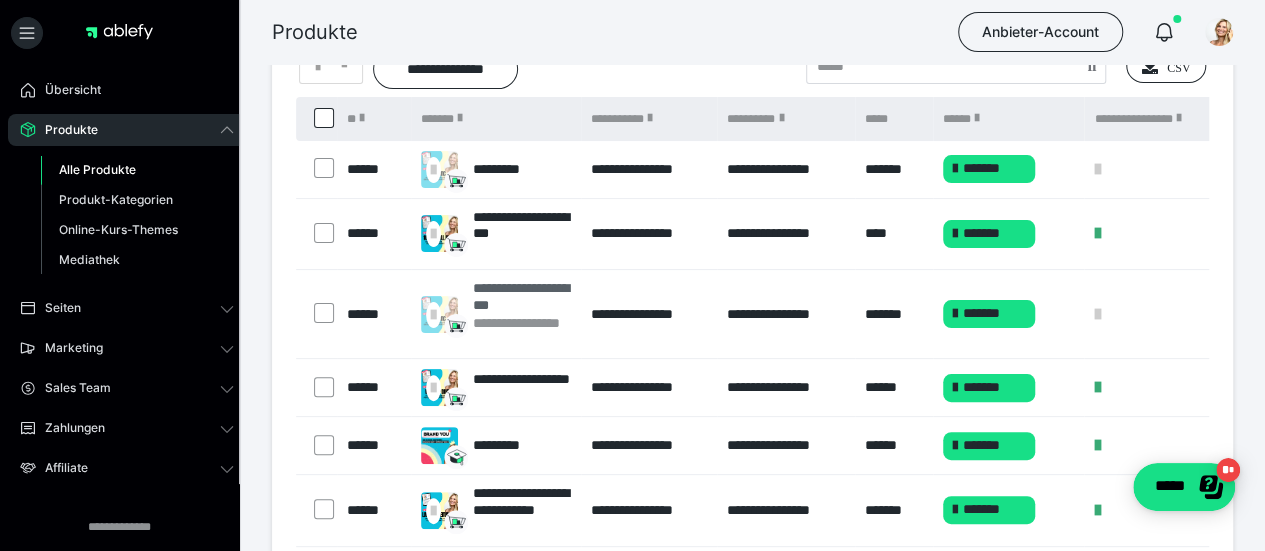 click on "**********" at bounding box center (522, 297) 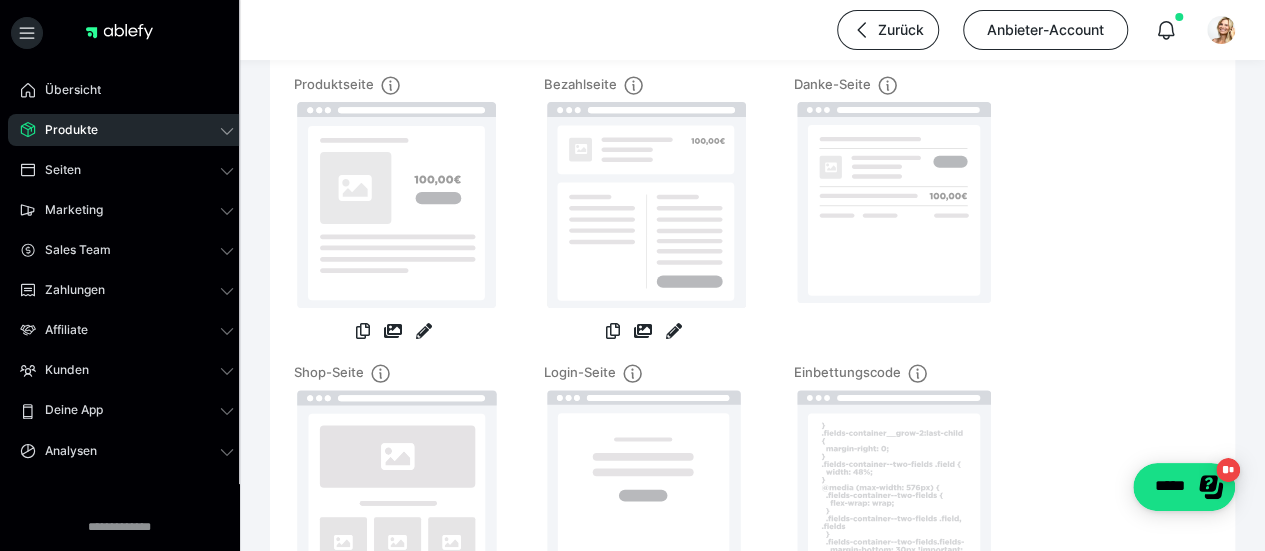 scroll, scrollTop: 300, scrollLeft: 0, axis: vertical 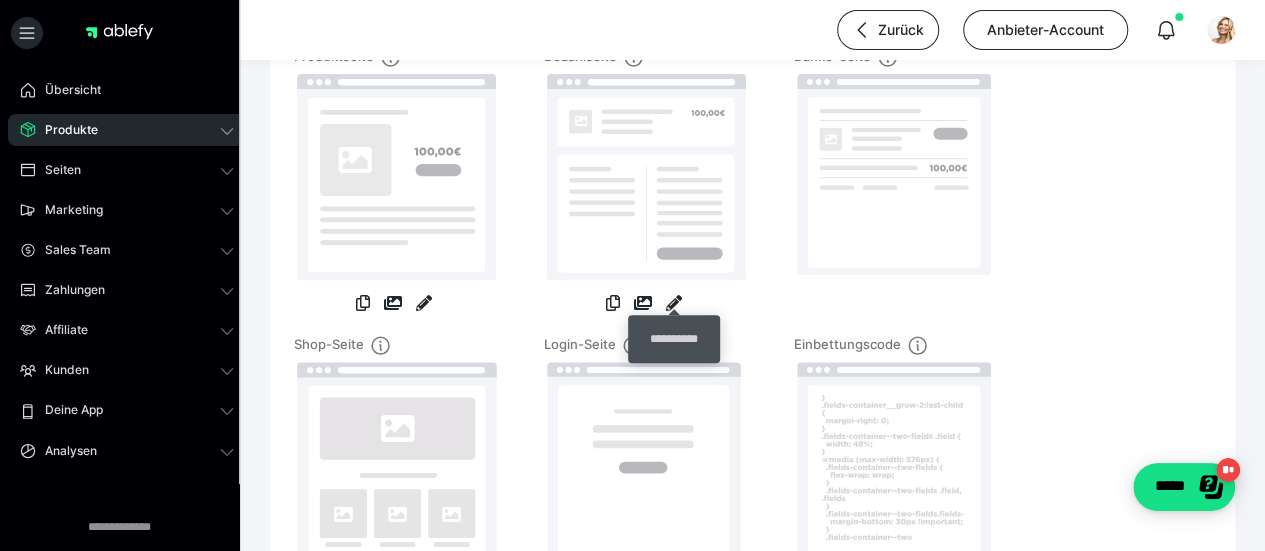 drag, startPoint x: 669, startPoint y: 302, endPoint x: 516, endPoint y: 337, distance: 156.95222 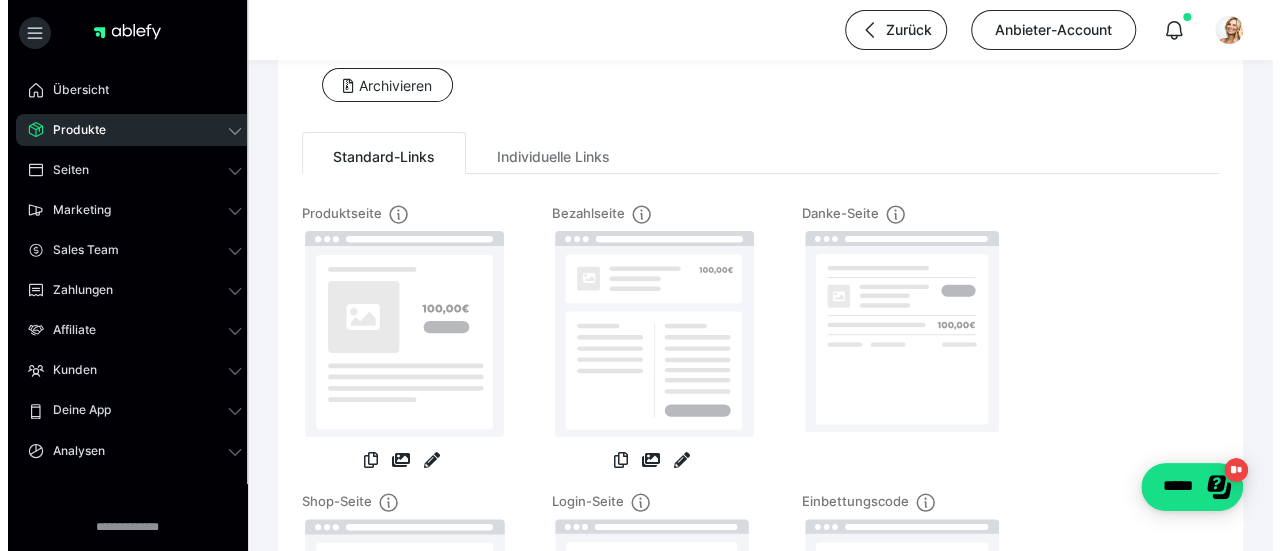 scroll, scrollTop: 0, scrollLeft: 0, axis: both 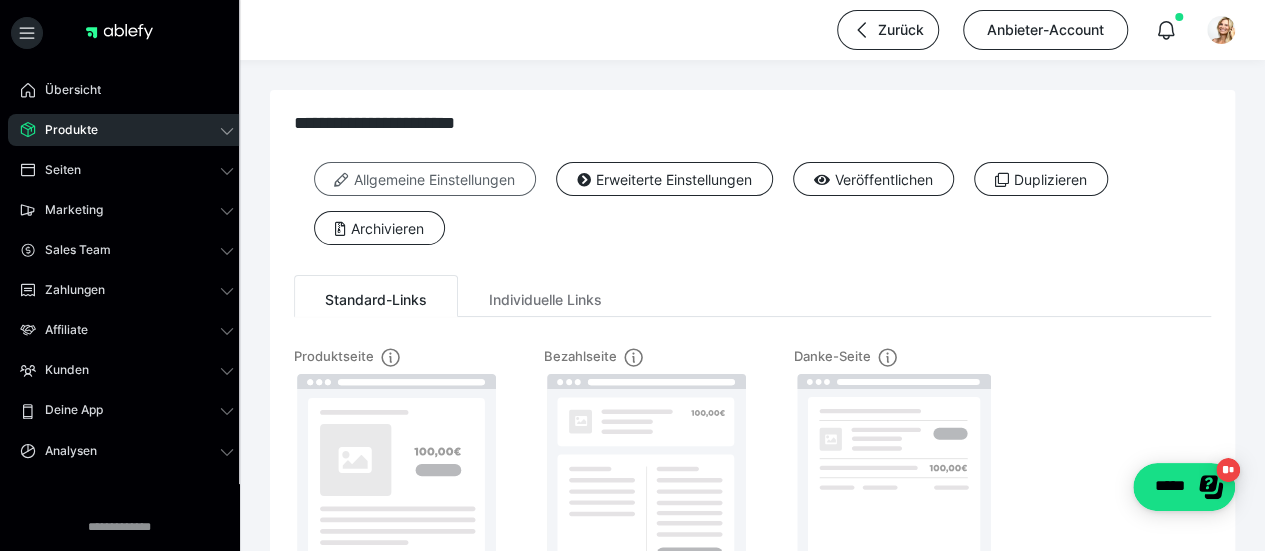 click on "Allgemeine Einstellungen" at bounding box center (425, 179) 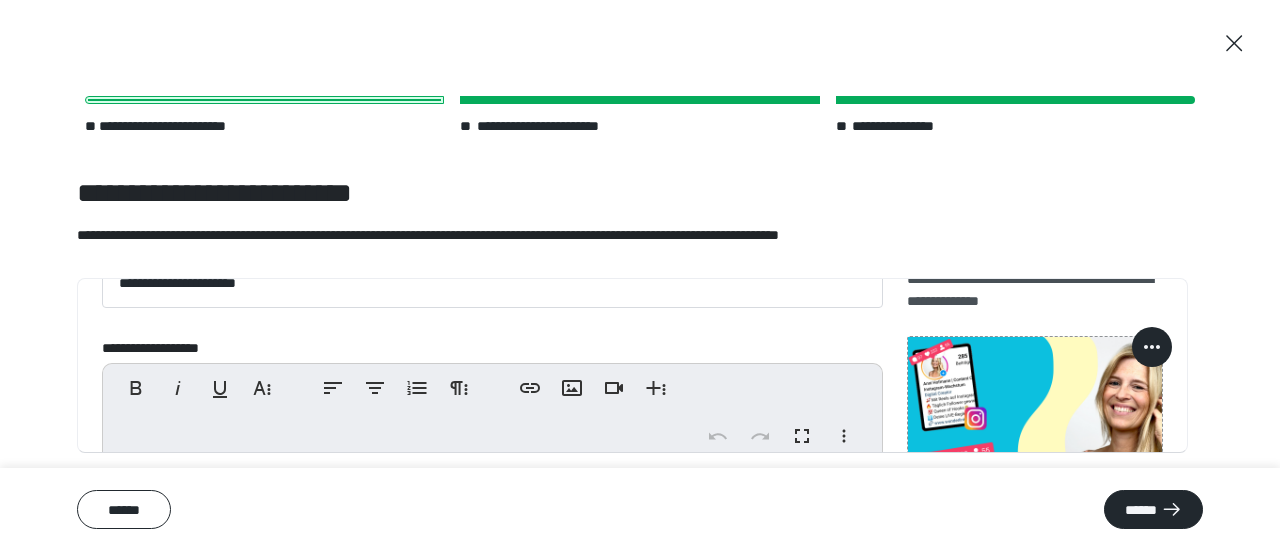 scroll, scrollTop: 263, scrollLeft: 0, axis: vertical 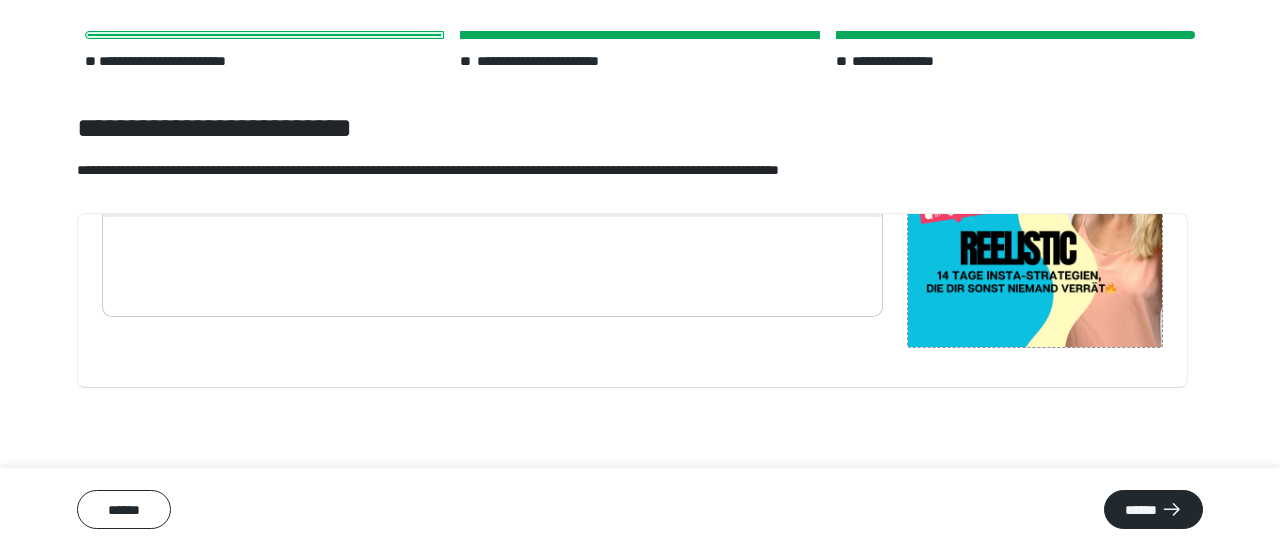 click at bounding box center (1035, 220) 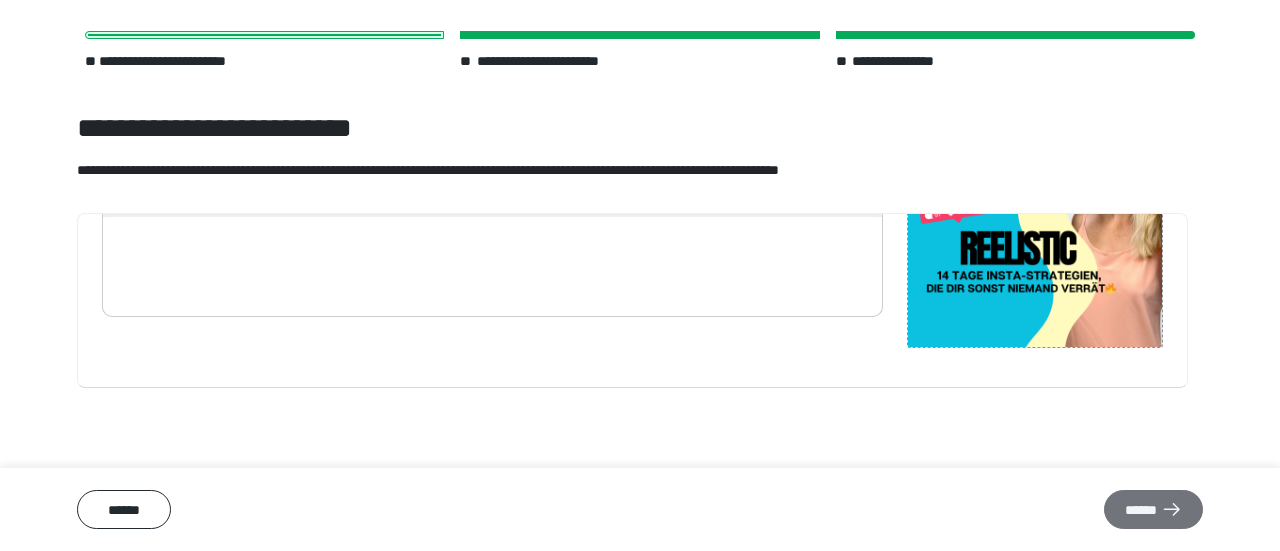 click on "******" at bounding box center (1153, 509) 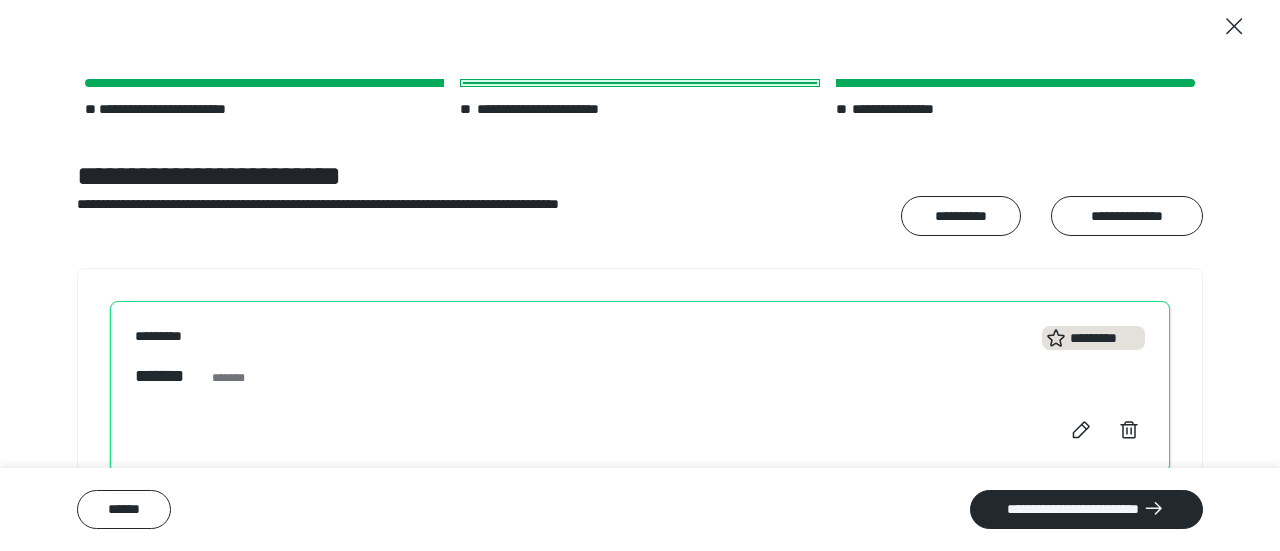 scroll, scrollTop: 0, scrollLeft: 0, axis: both 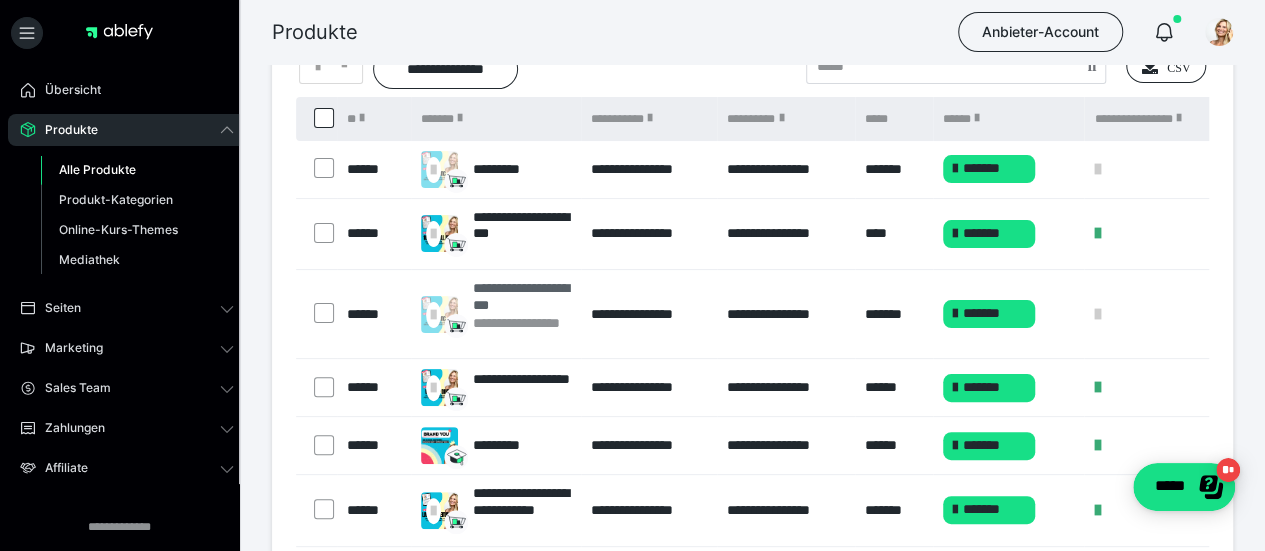 click on "**********" at bounding box center (522, 297) 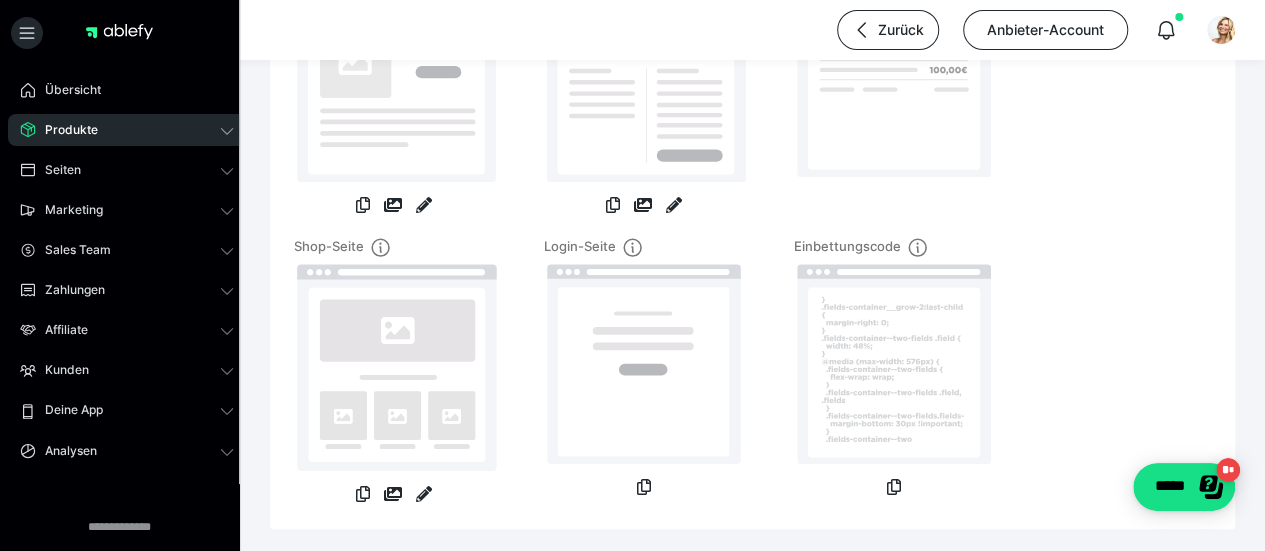 scroll, scrollTop: 400, scrollLeft: 0, axis: vertical 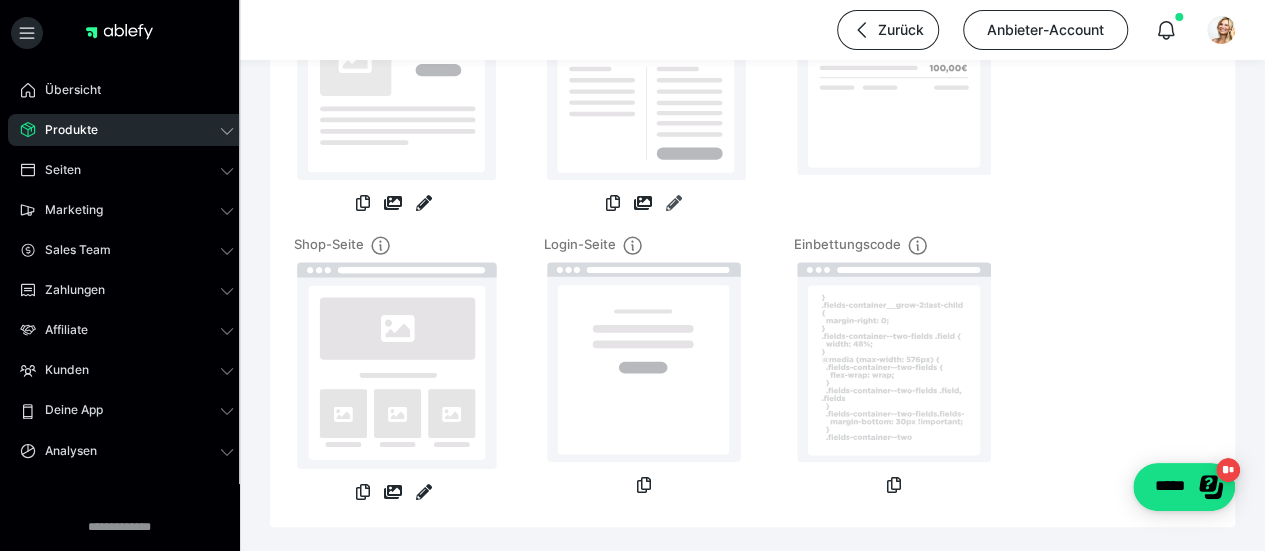click at bounding box center [674, 203] 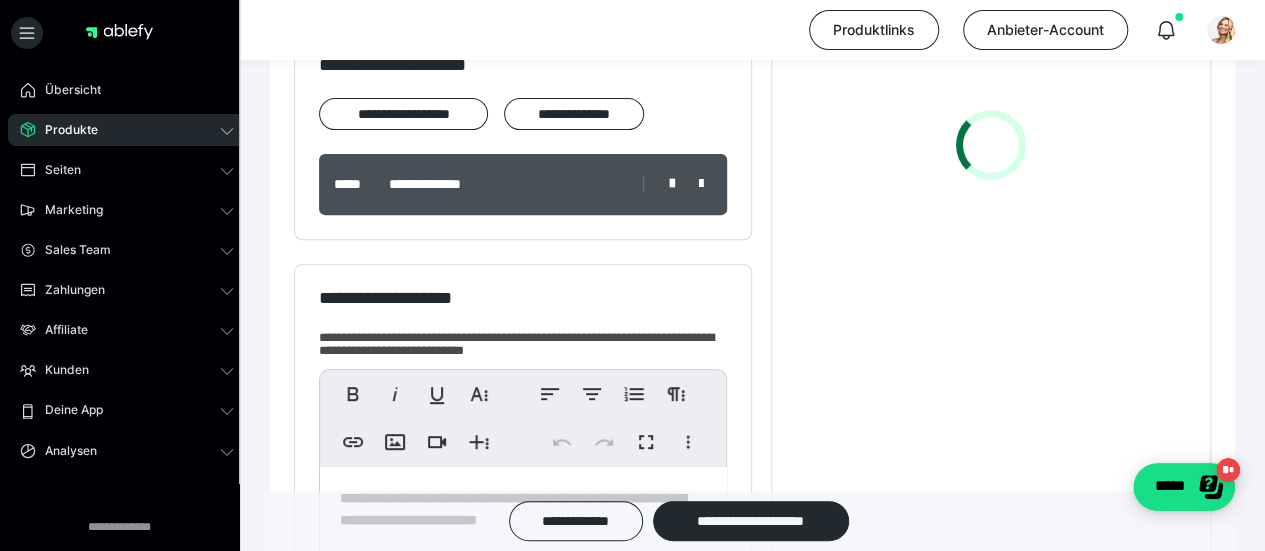 scroll, scrollTop: 300, scrollLeft: 0, axis: vertical 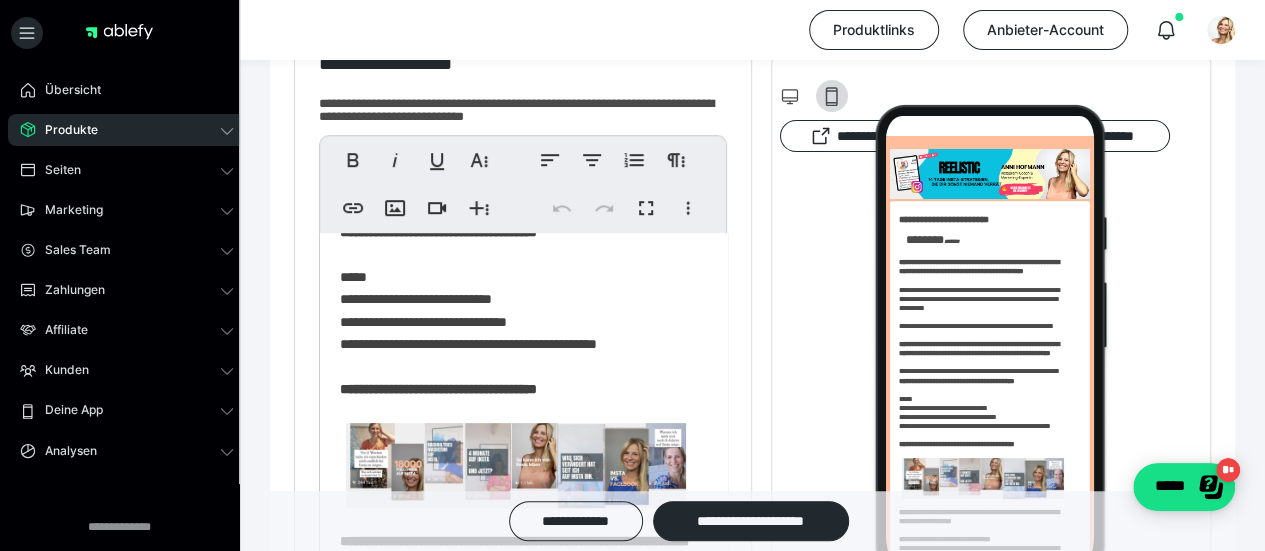 click on "**********" at bounding box center (516, 1113) 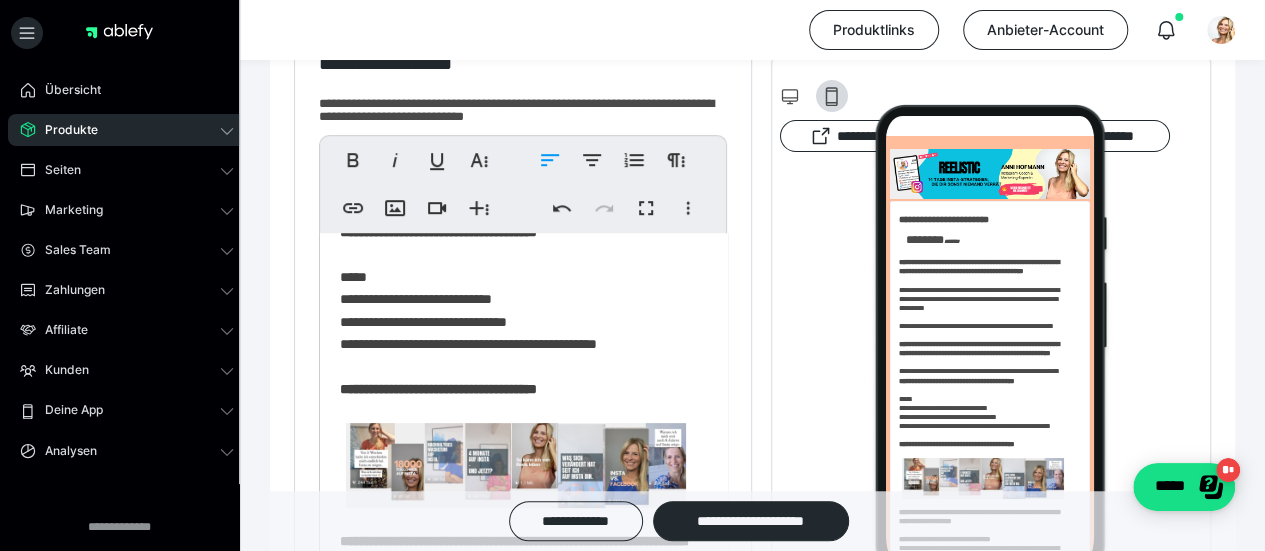 click on "**********" at bounding box center [516, 1113] 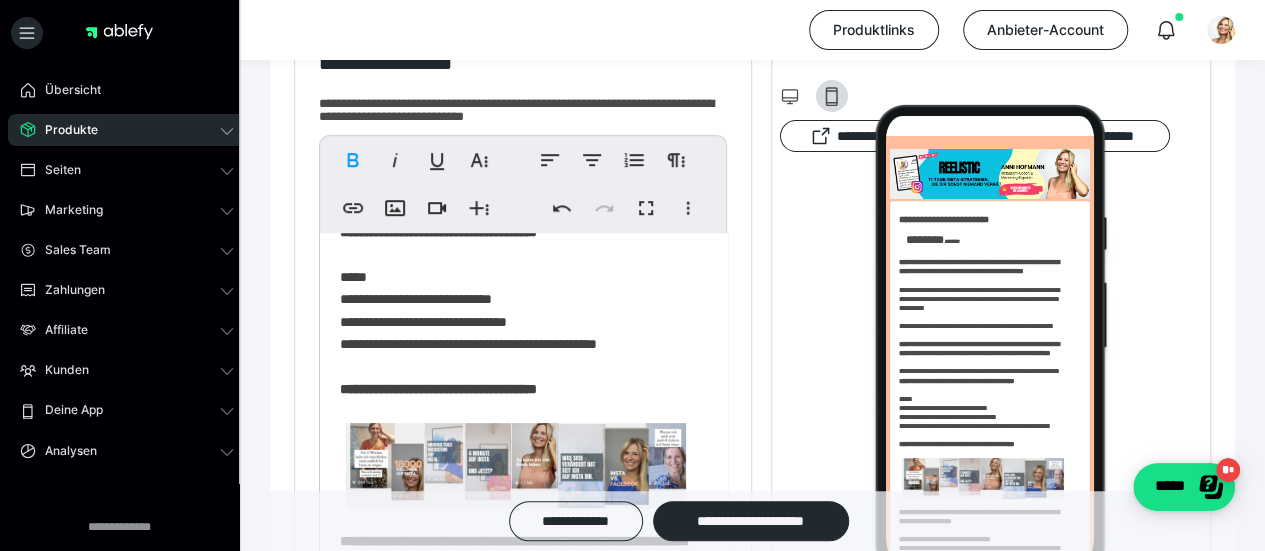 scroll, scrollTop: 0, scrollLeft: 0, axis: both 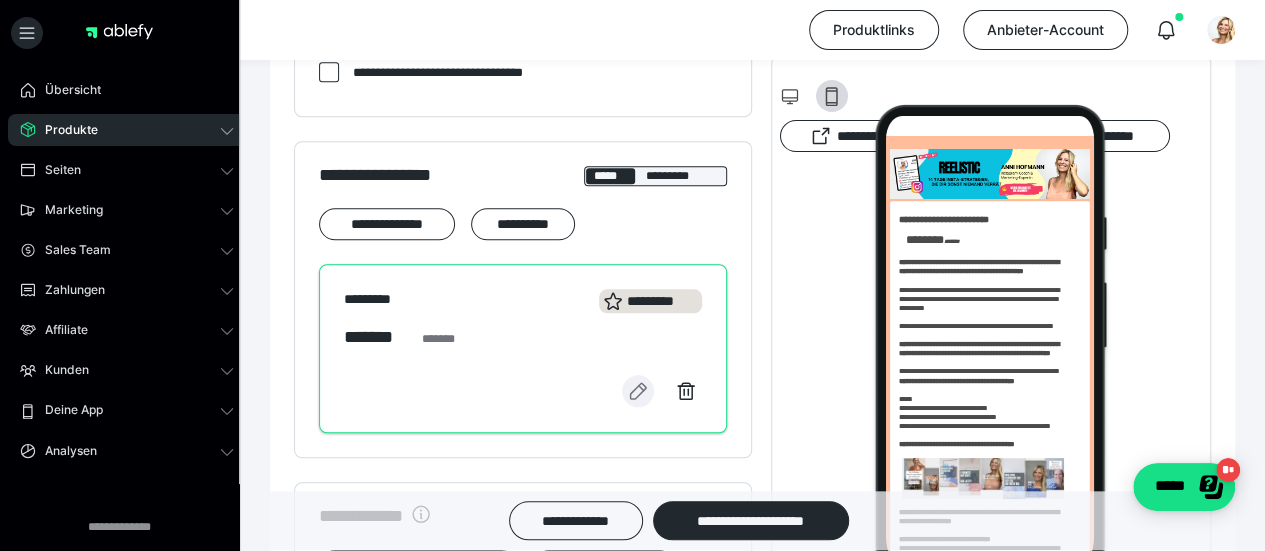 click 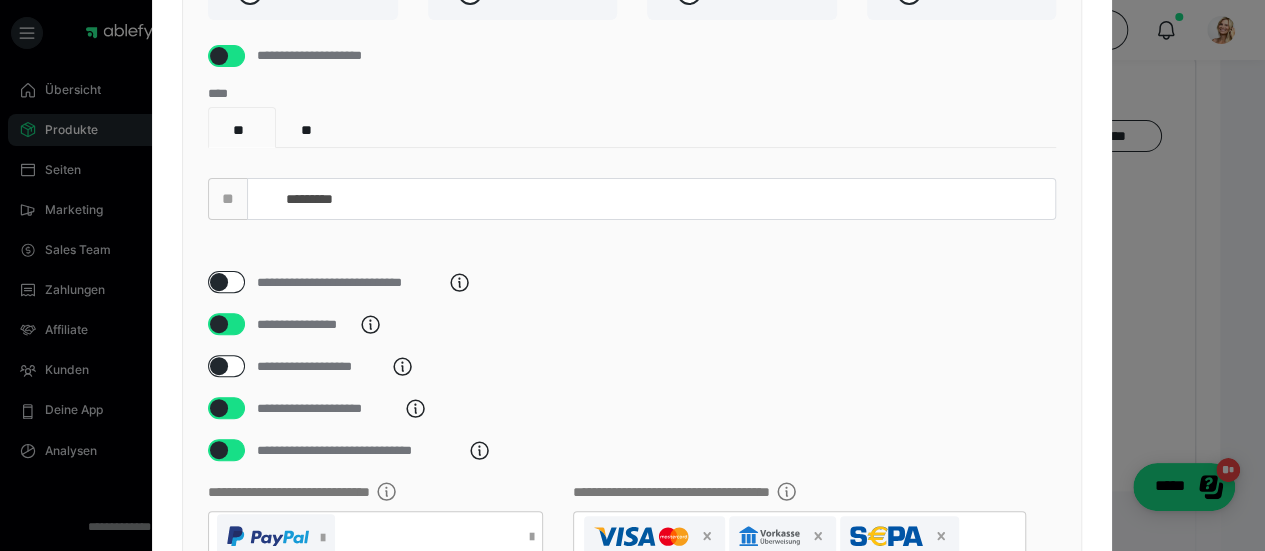 scroll 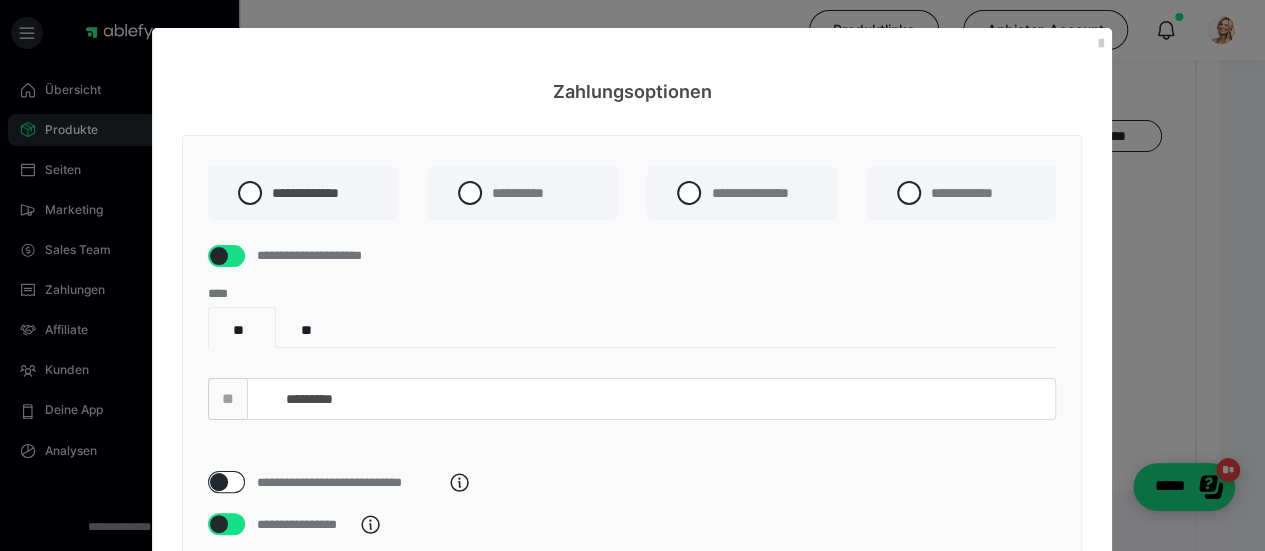 click at bounding box center [1100, 44] 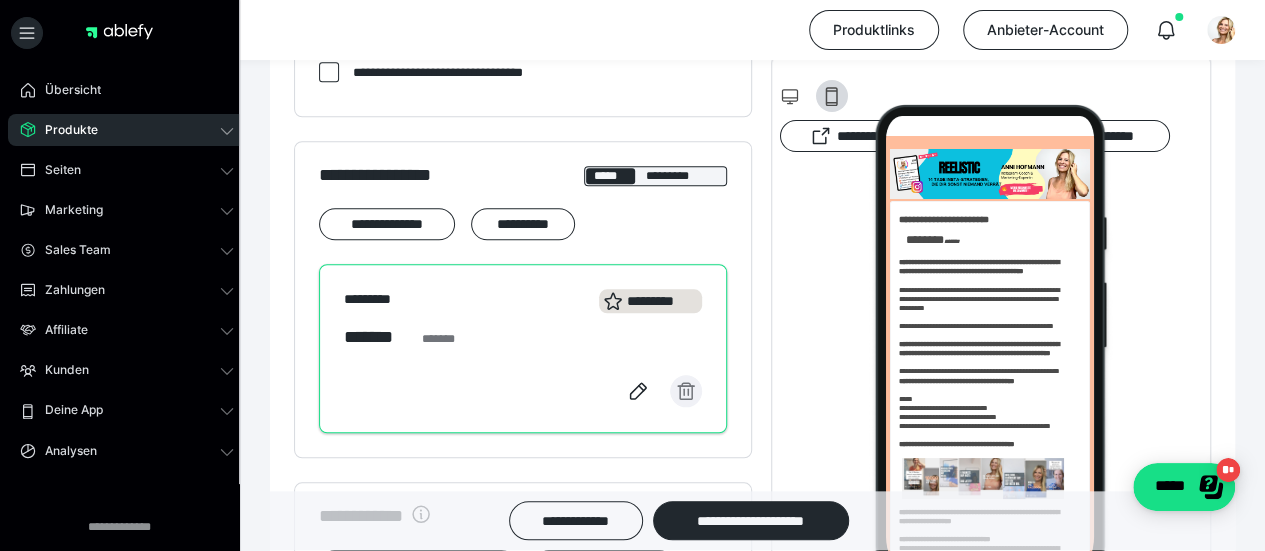 click 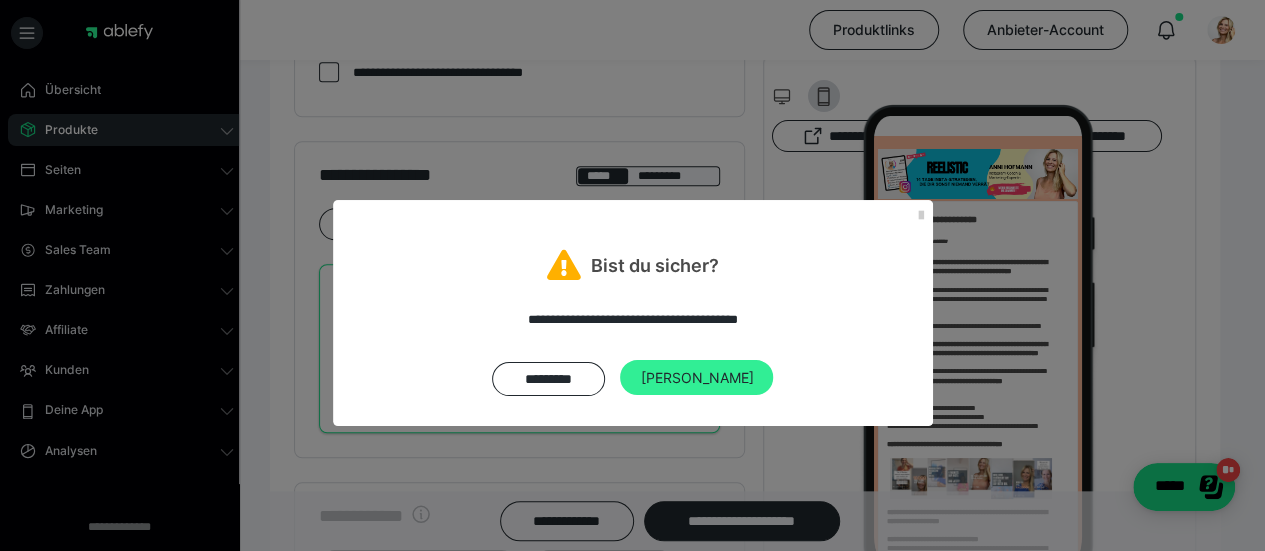 click on "Ja" at bounding box center [696, 378] 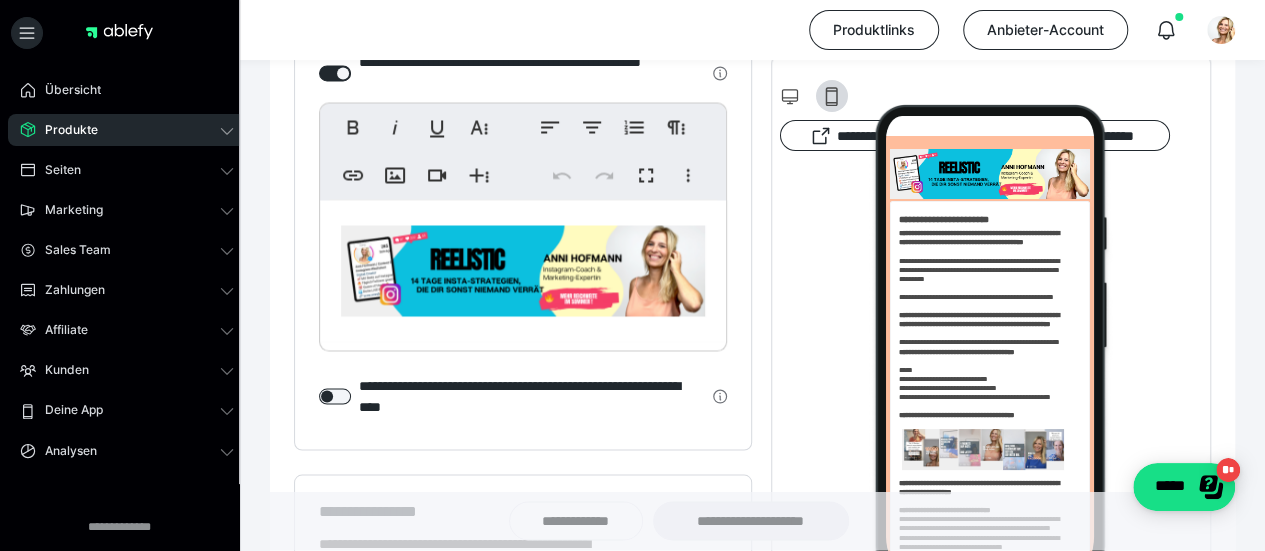 click at bounding box center (523, 270) 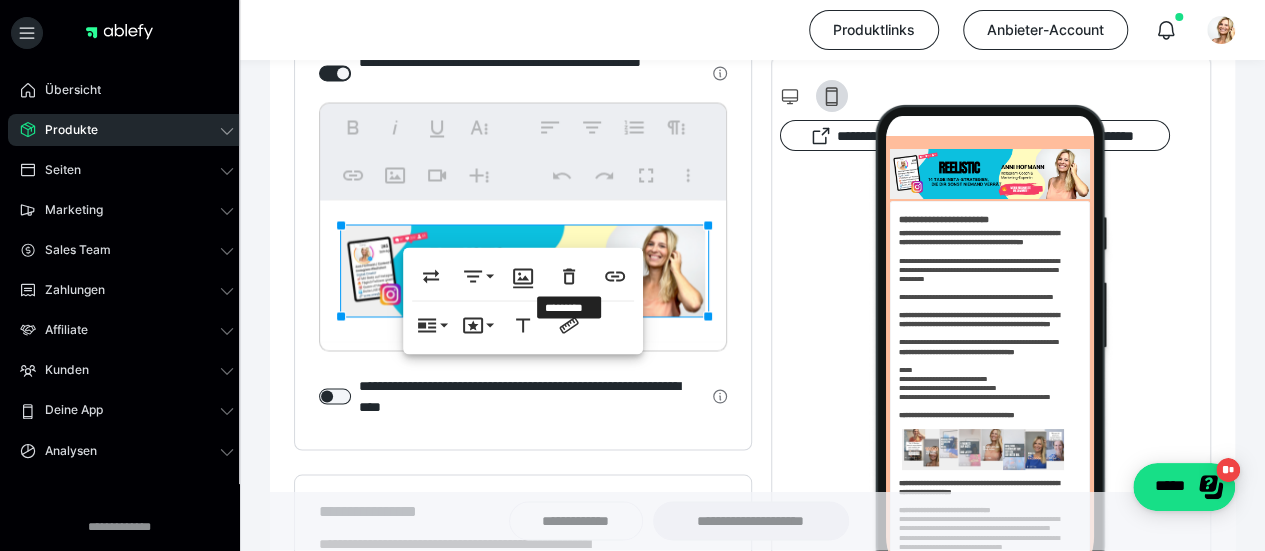 click 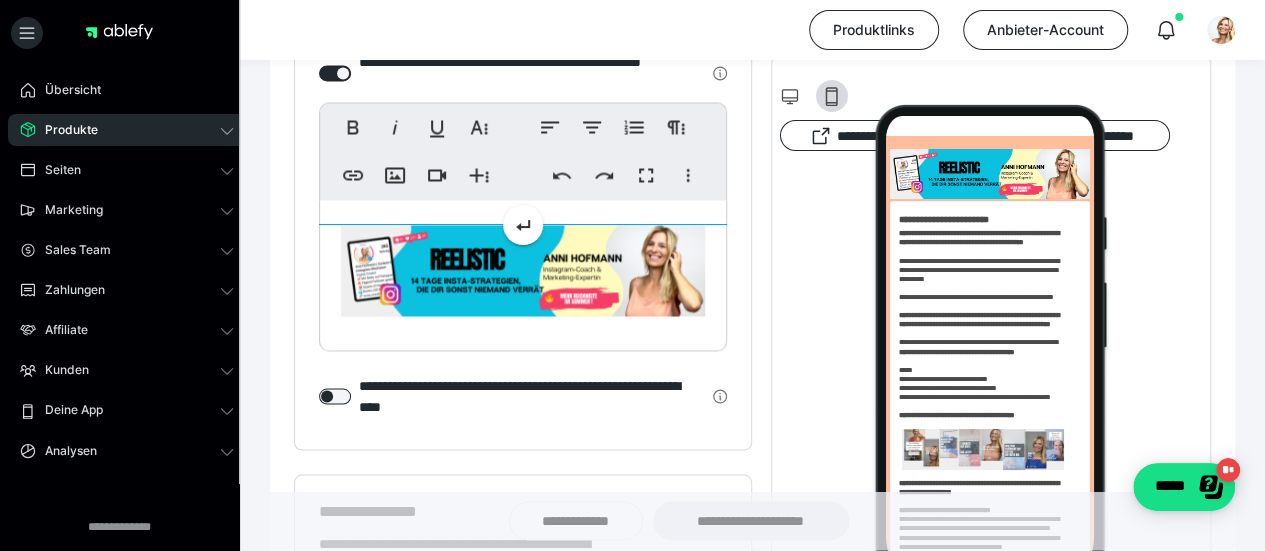 click at bounding box center (523, 270) 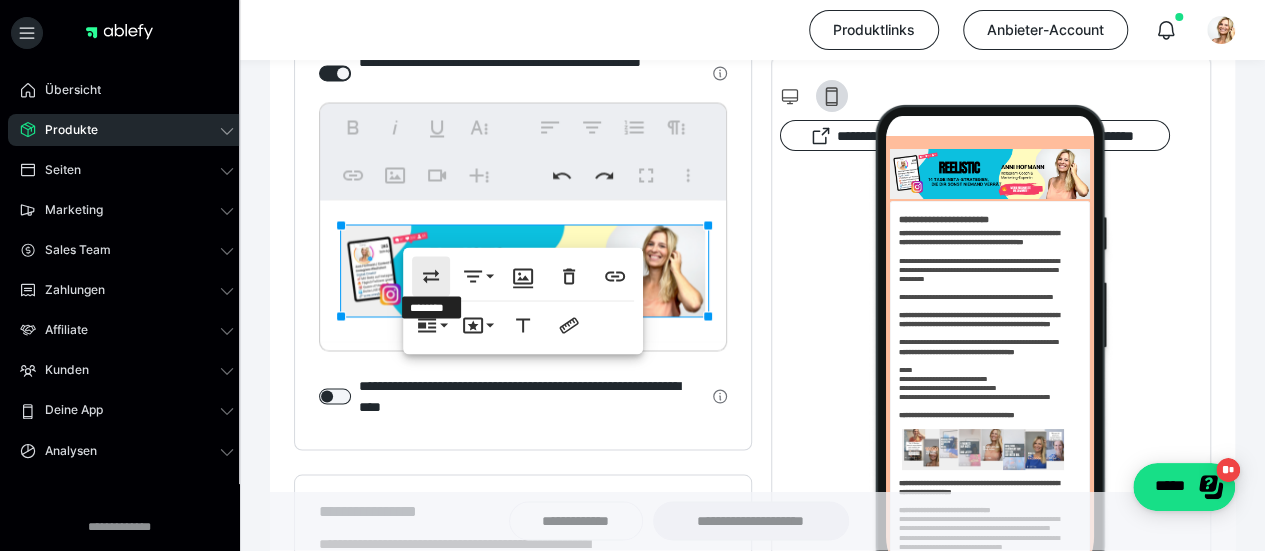 click 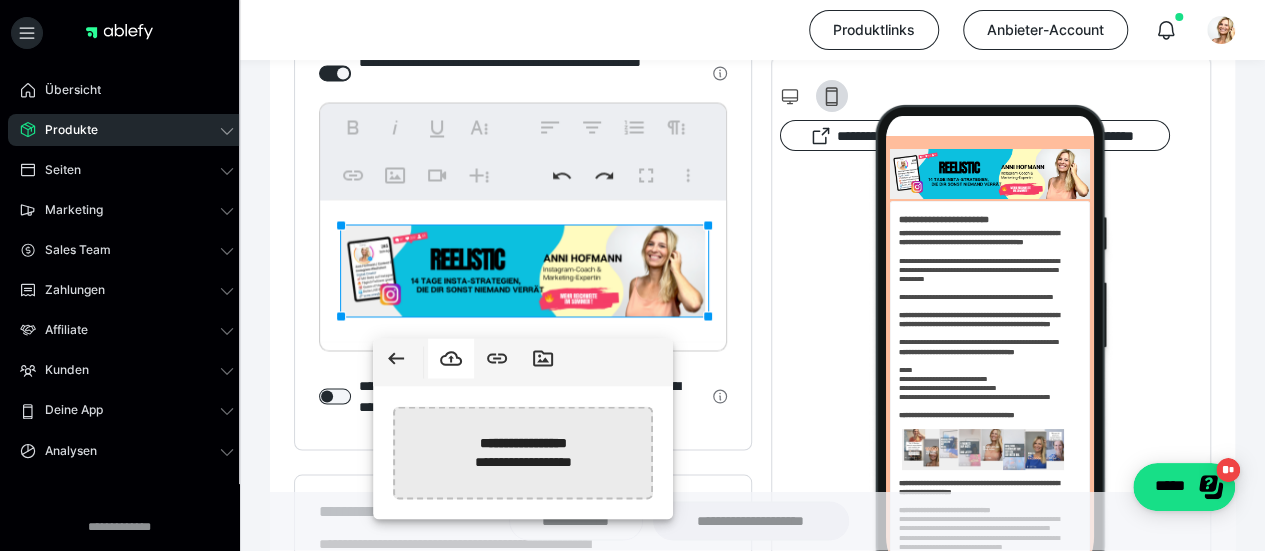 click at bounding box center [11, 452] 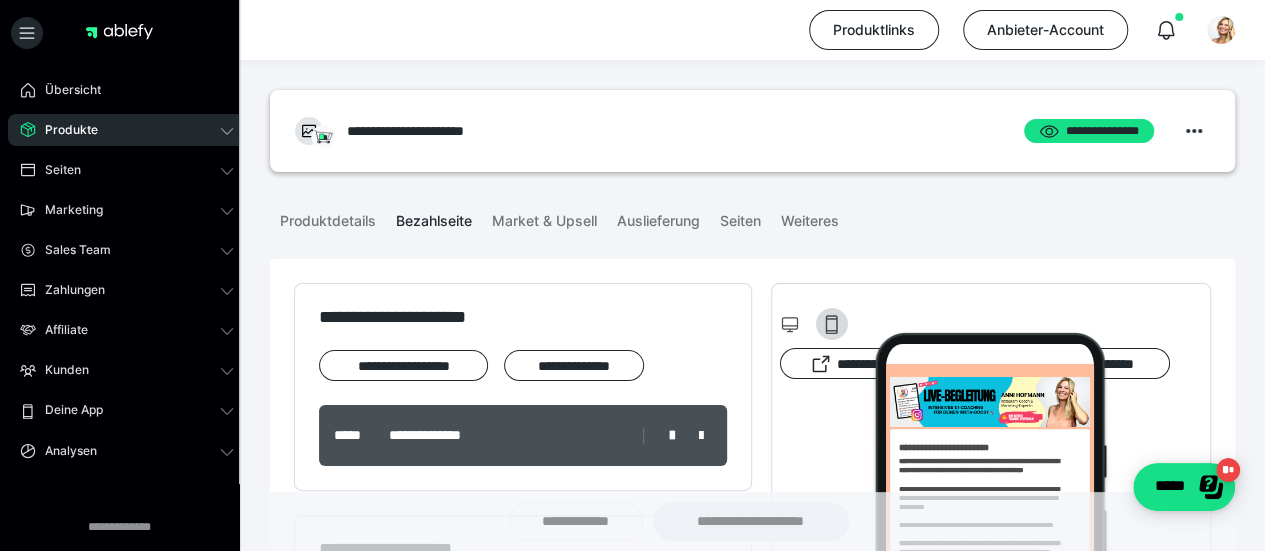 scroll, scrollTop: 0, scrollLeft: 0, axis: both 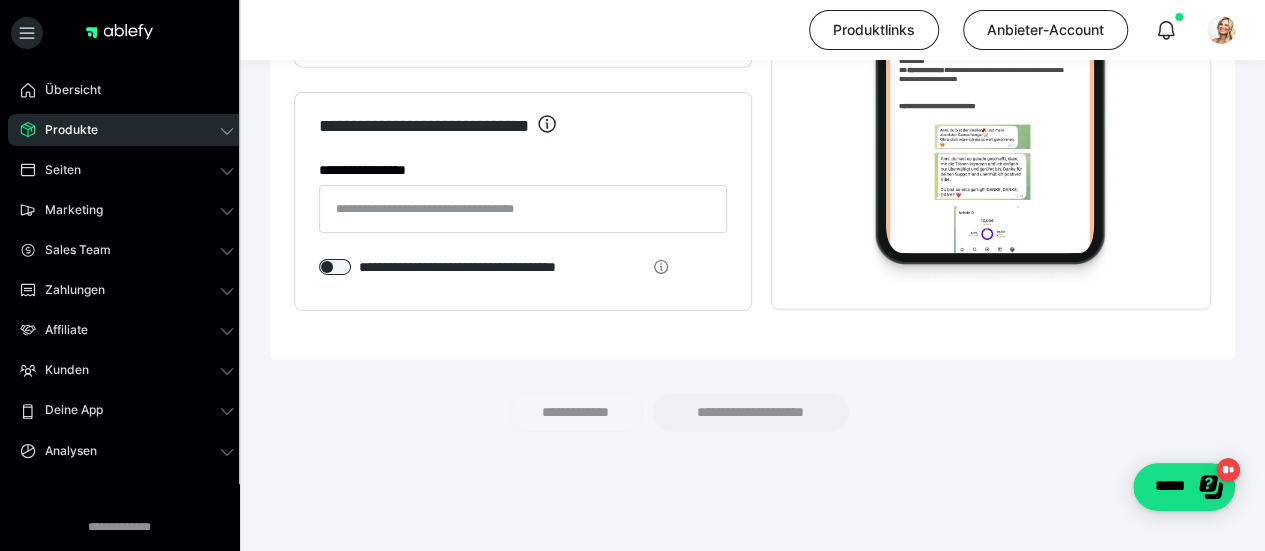 click on "**********" at bounding box center (751, 412) 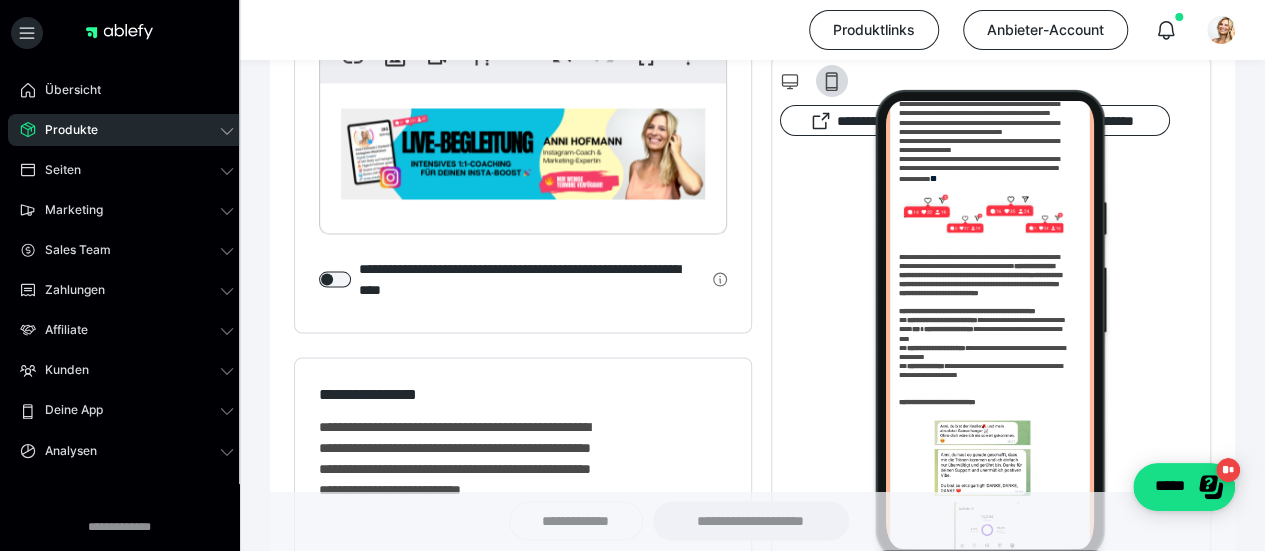 scroll, scrollTop: 1847, scrollLeft: 0, axis: vertical 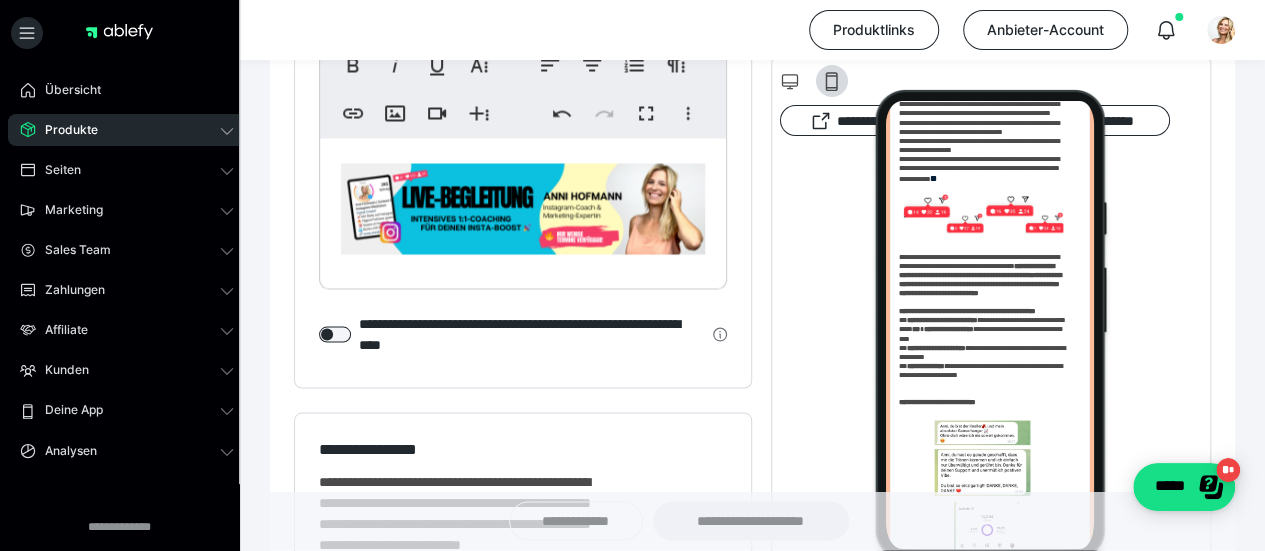 click at bounding box center [523, 208] 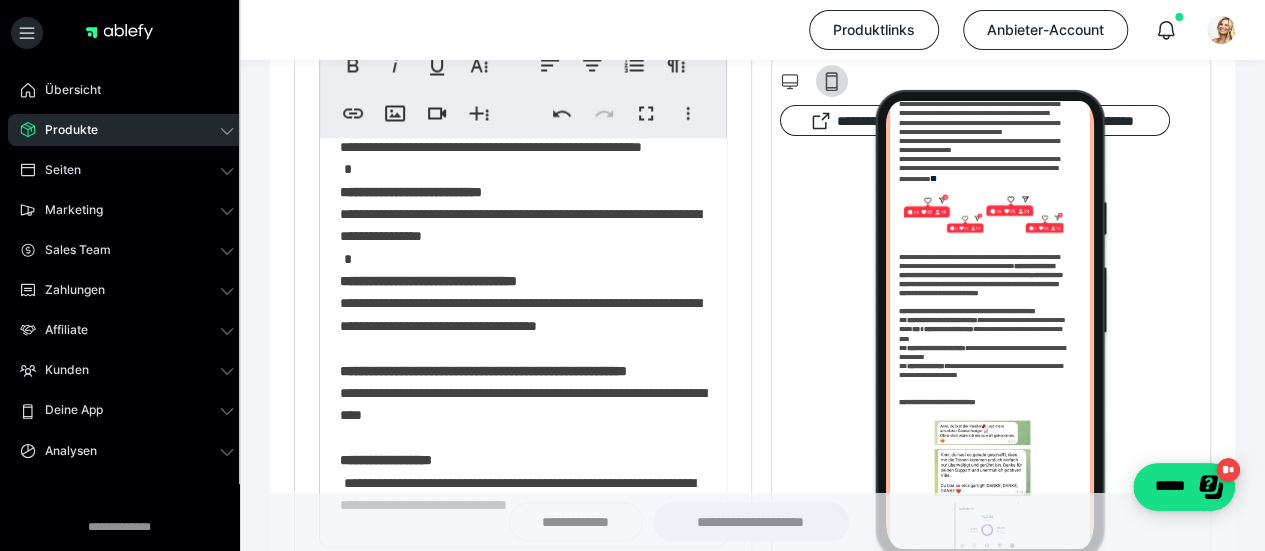 scroll, scrollTop: 810, scrollLeft: 0, axis: vertical 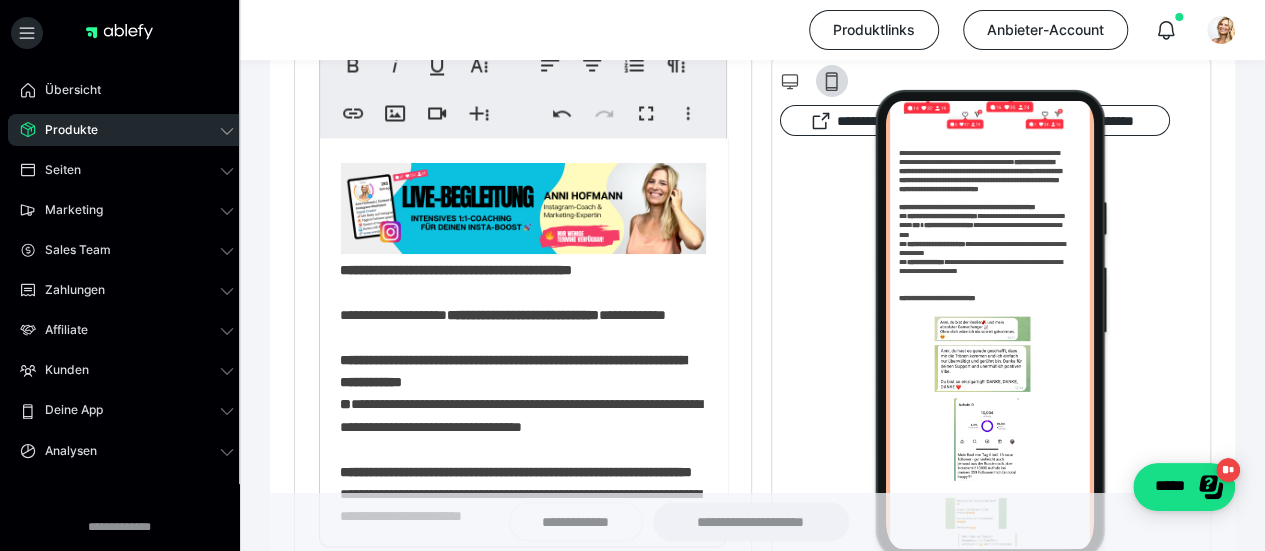 click on "**********" at bounding box center (456, 270) 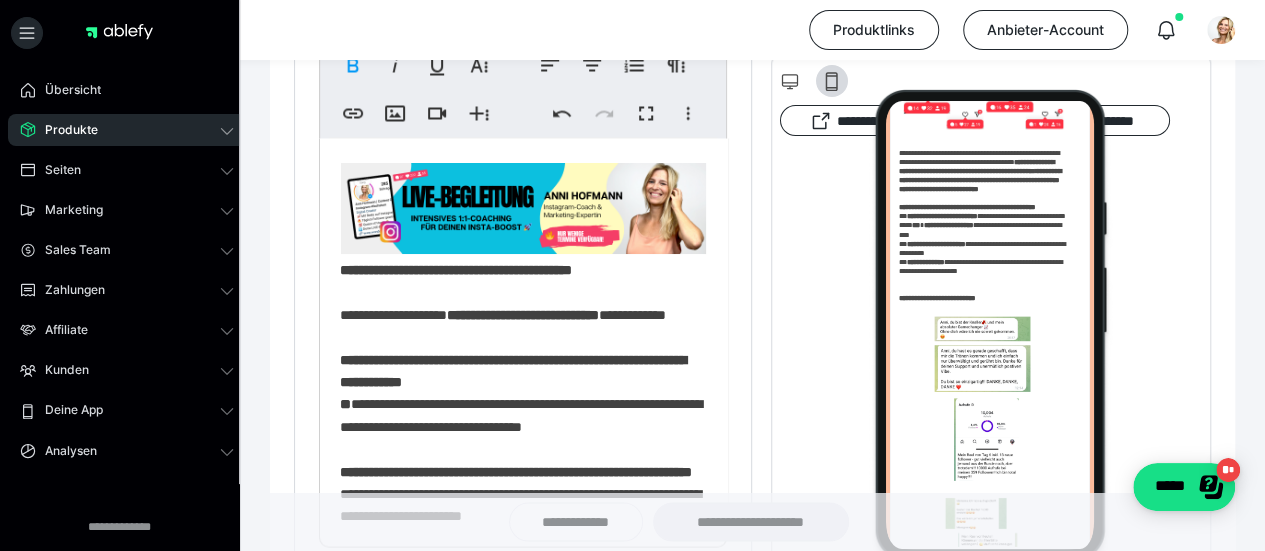type 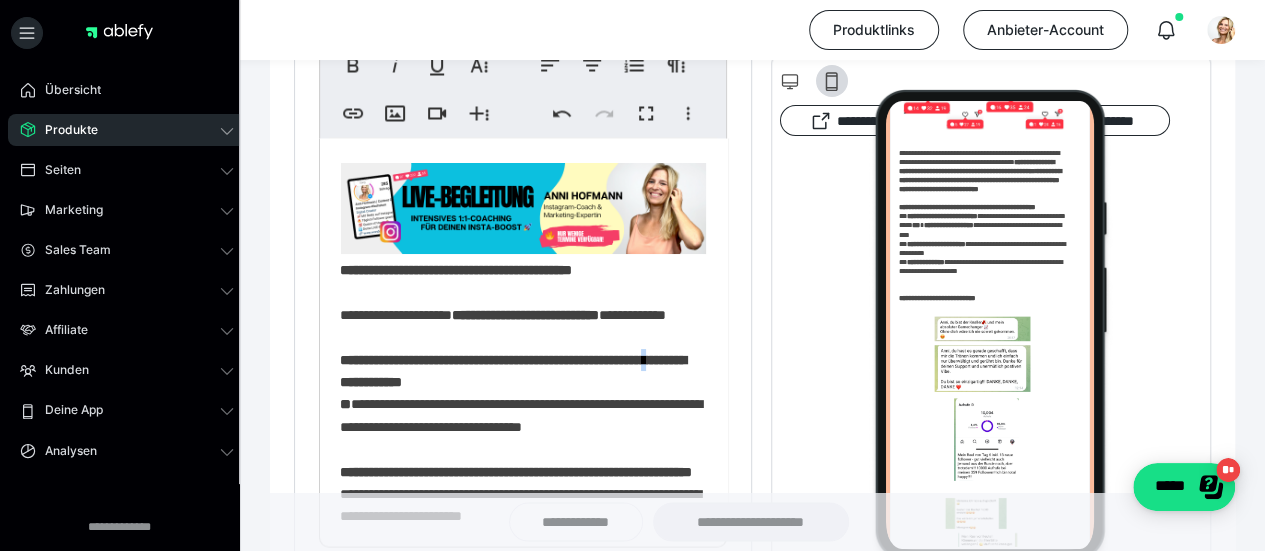 click on "**********" at bounding box center (523, 567) 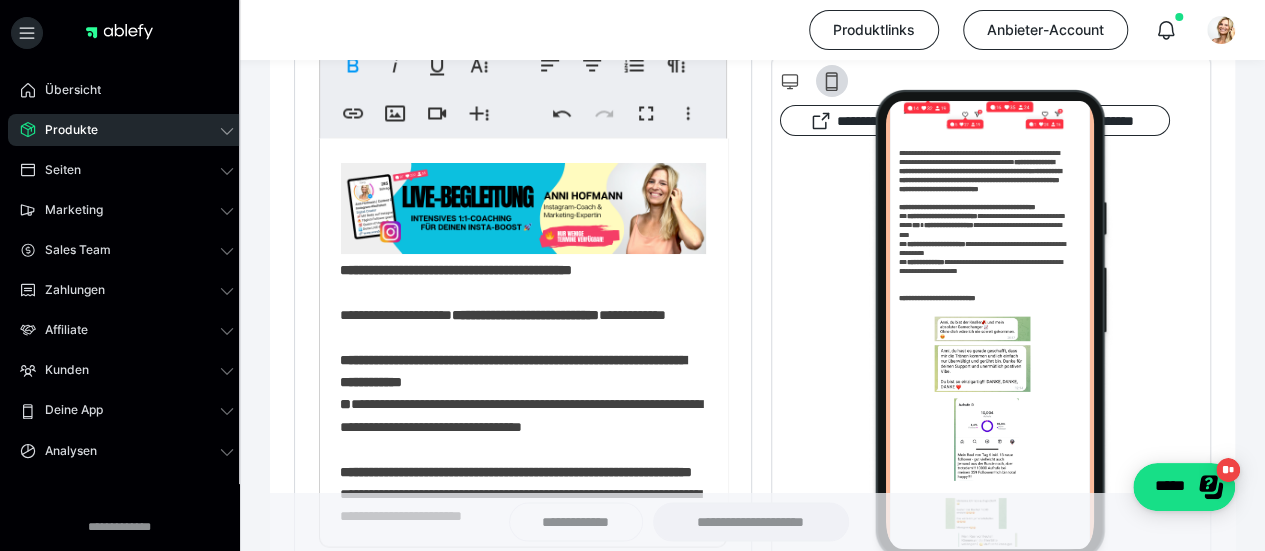 click on "**********" at bounding box center [513, 371] 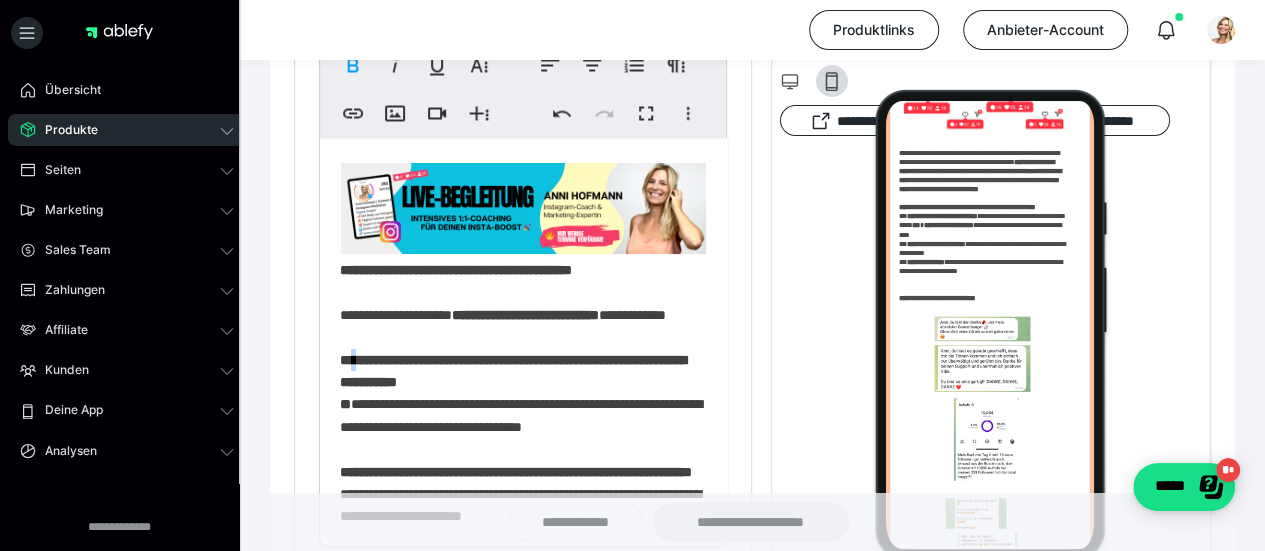 click on "**********" at bounding box center [513, 371] 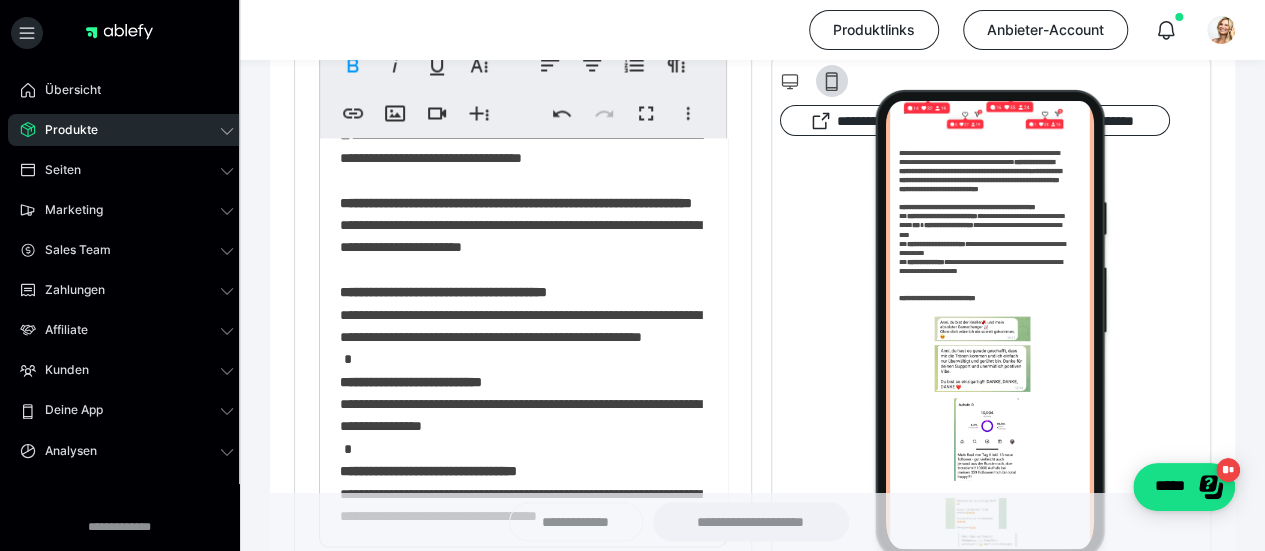 scroll, scrollTop: 300, scrollLeft: 0, axis: vertical 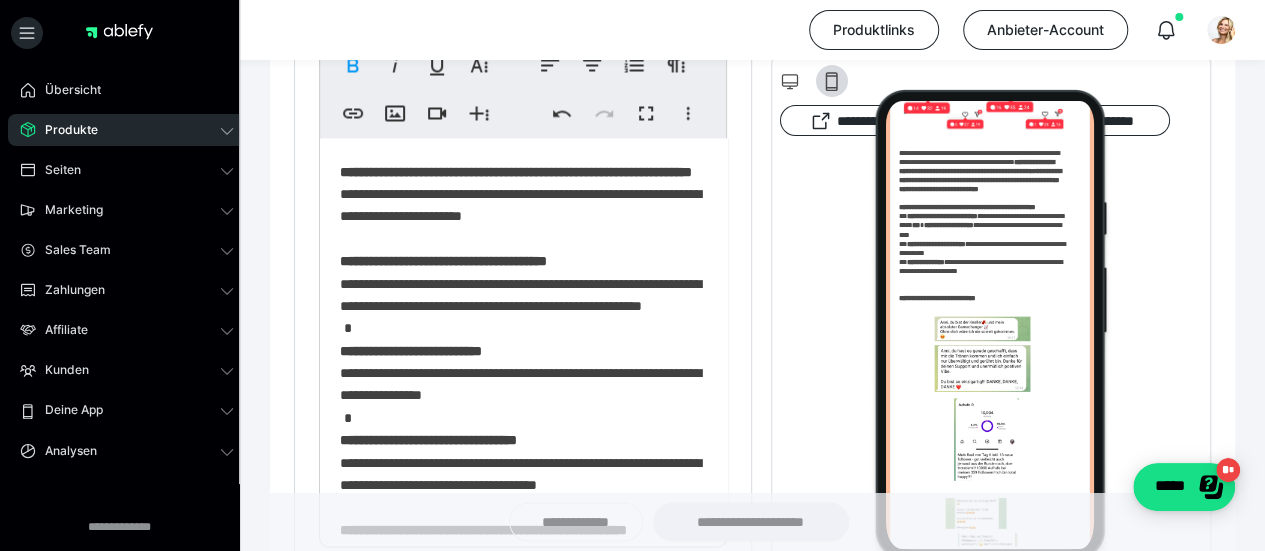 click on "**********" at bounding box center (516, 172) 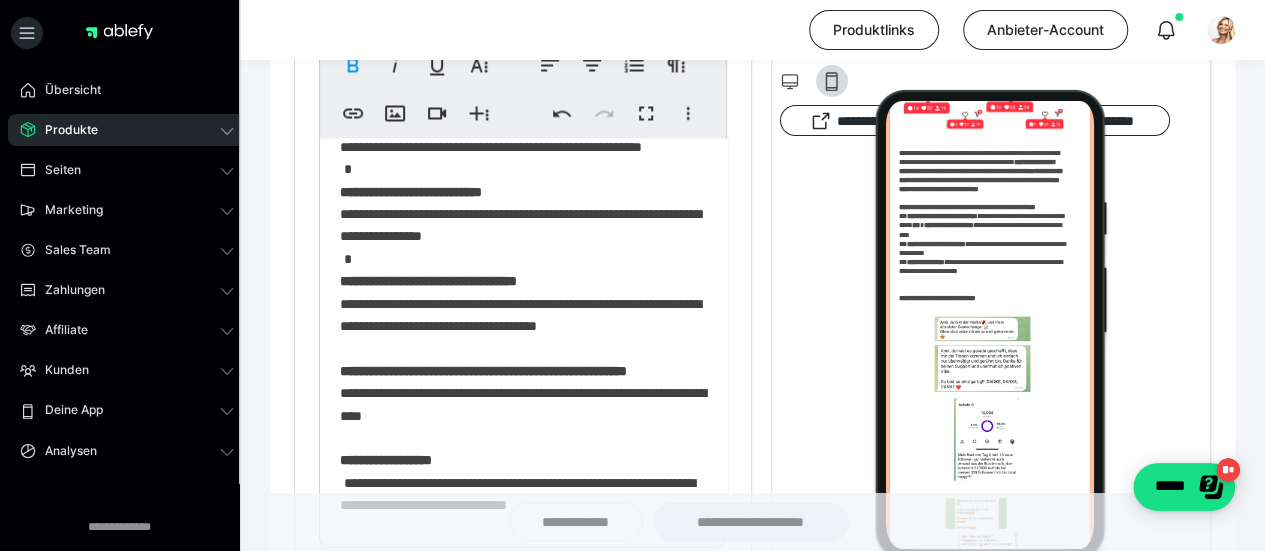 scroll, scrollTop: 590, scrollLeft: 0, axis: vertical 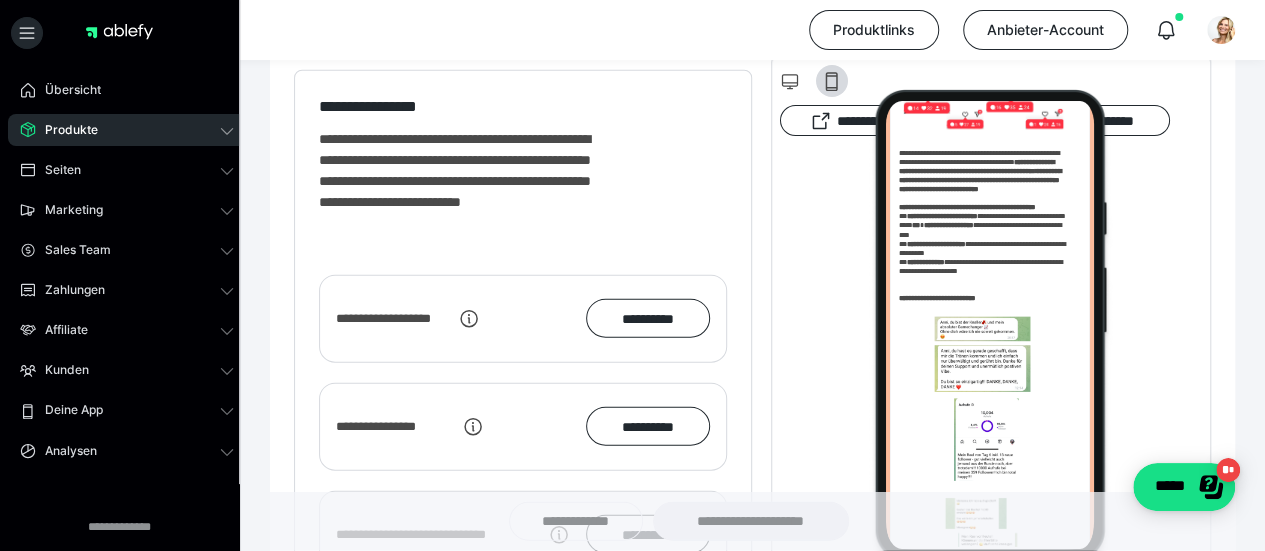 click on "**********" at bounding box center (751, 521) 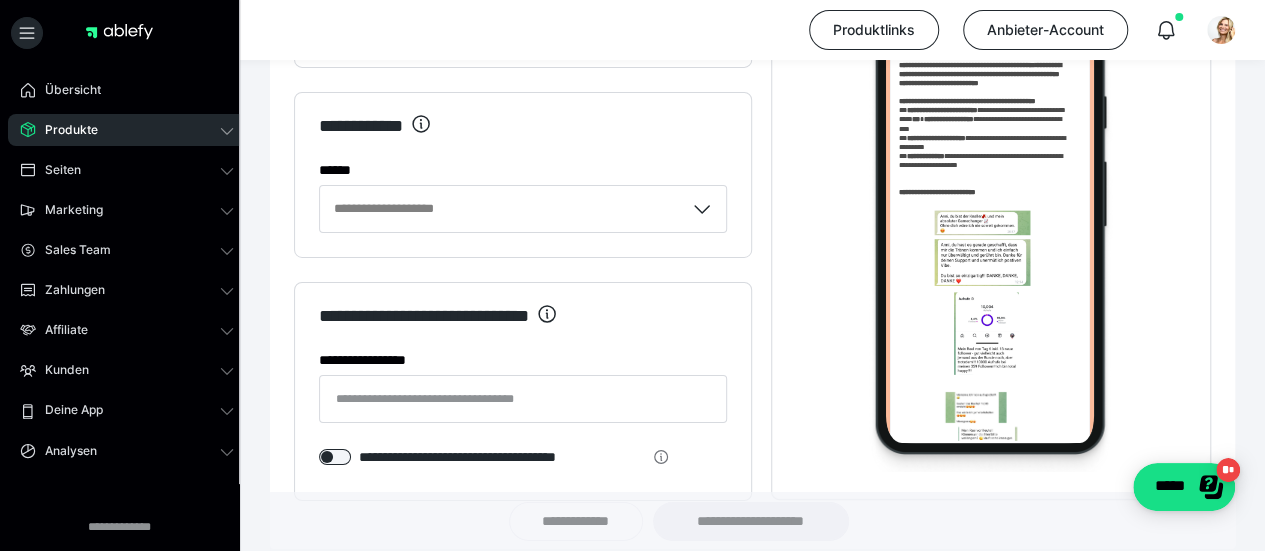 scroll, scrollTop: 3505, scrollLeft: 0, axis: vertical 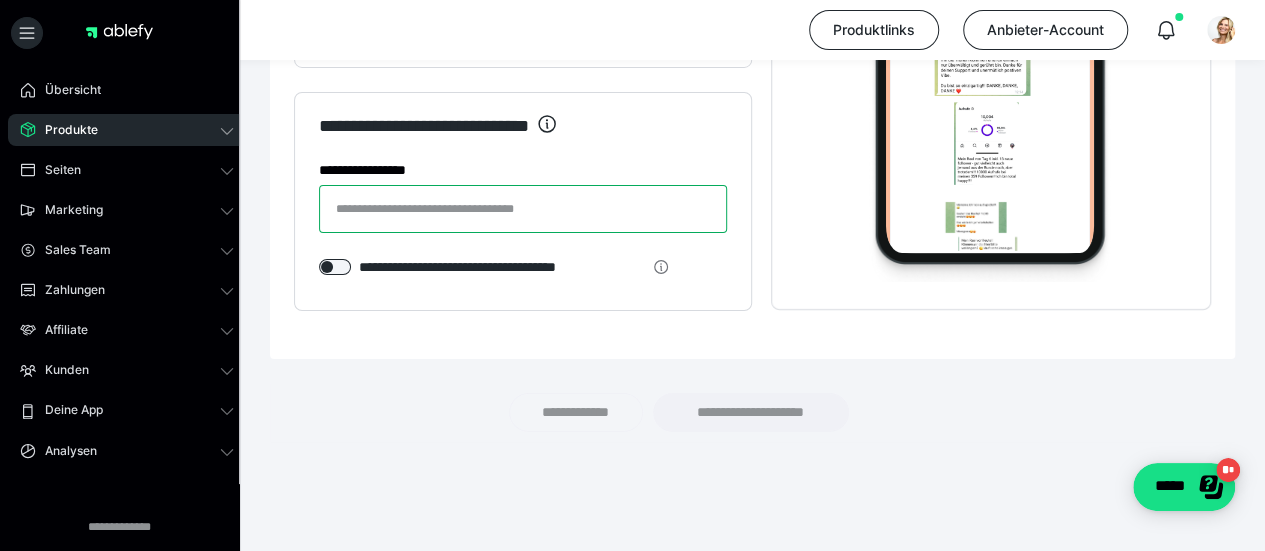 click on "**********" at bounding box center (523, 209) 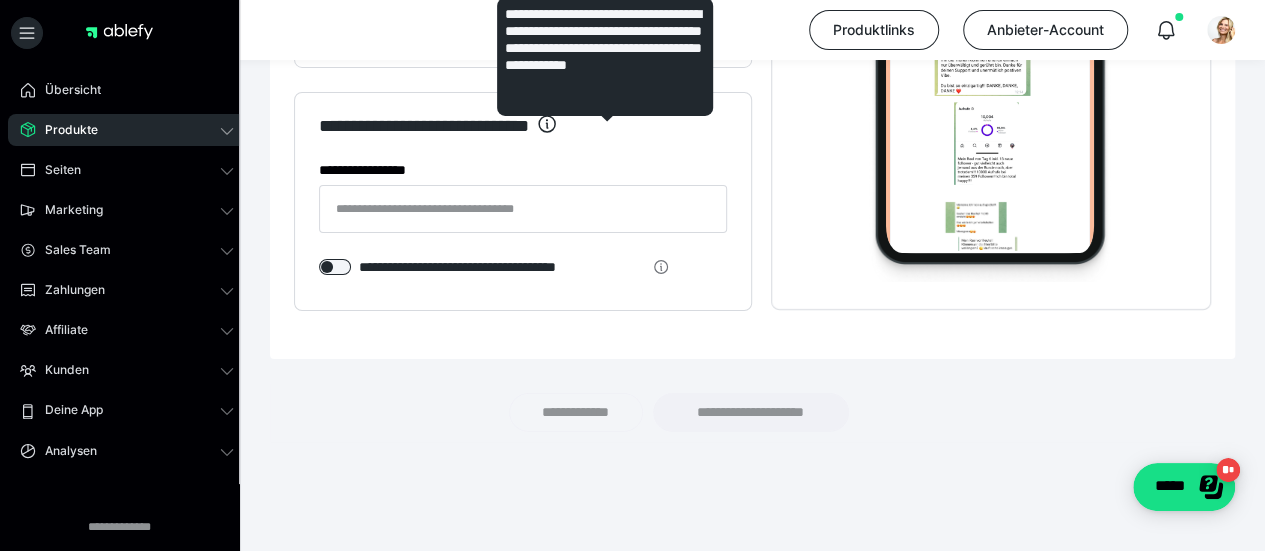click 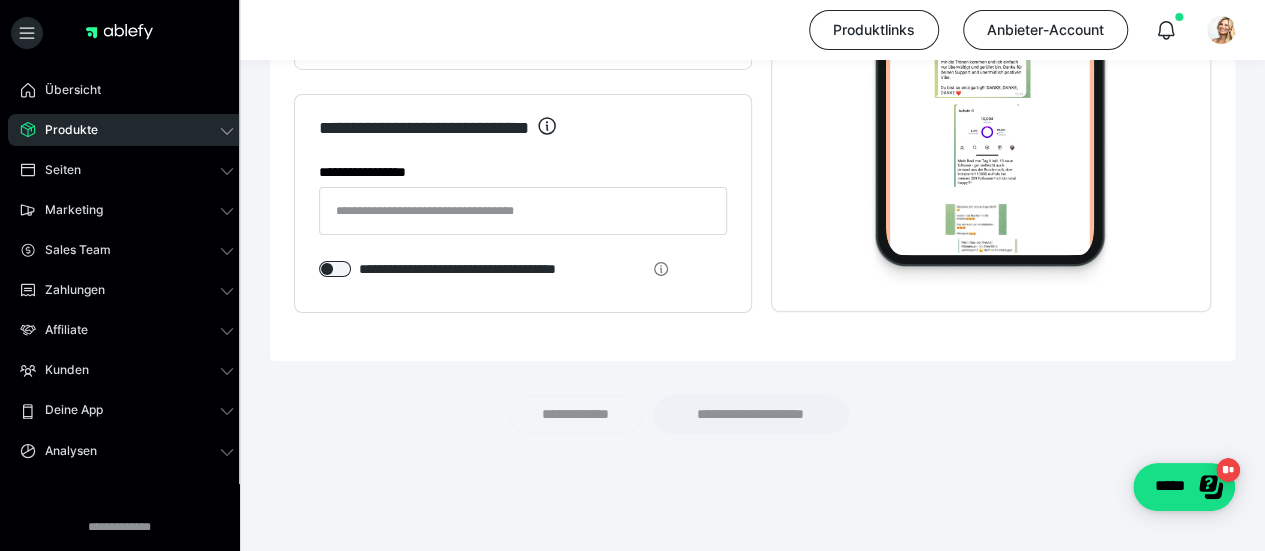scroll, scrollTop: 3505, scrollLeft: 0, axis: vertical 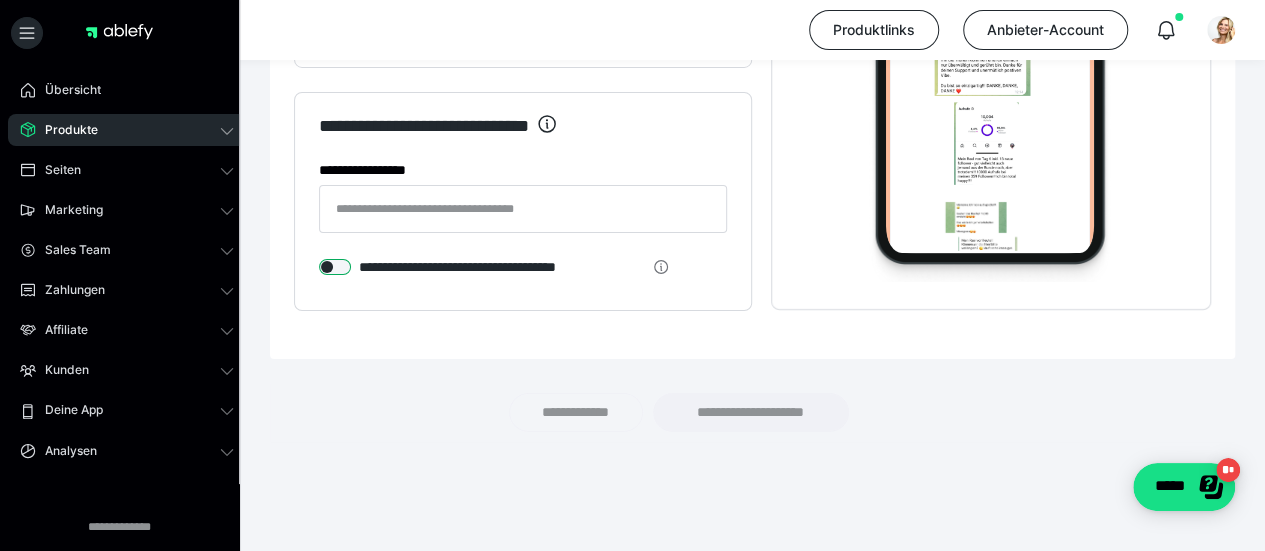click at bounding box center [335, 267] 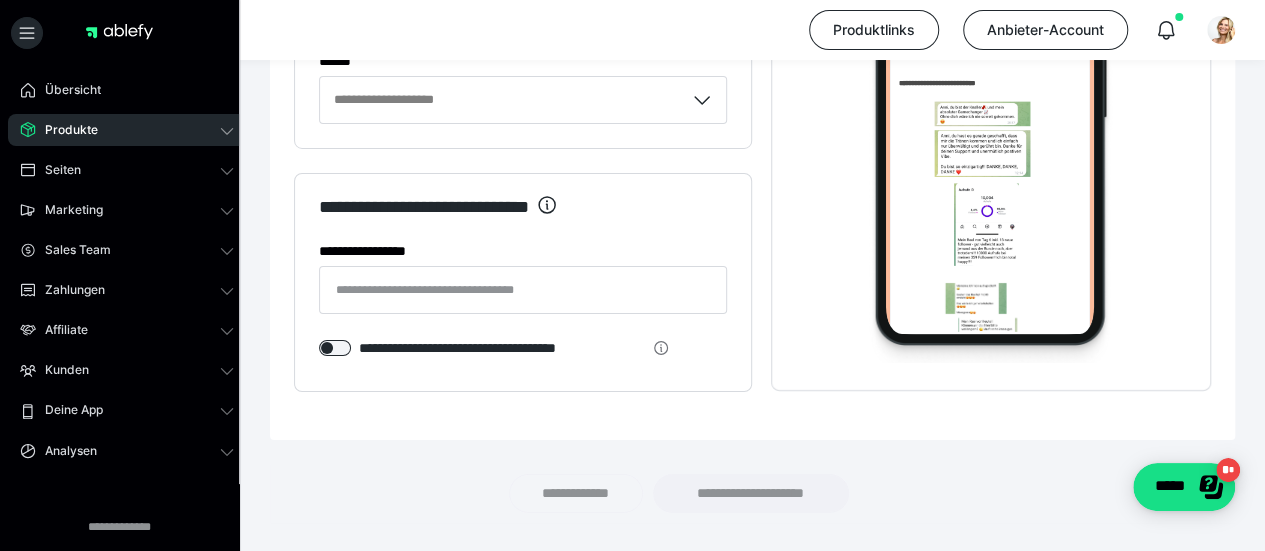 click on "**********" at bounding box center [752, -1363] 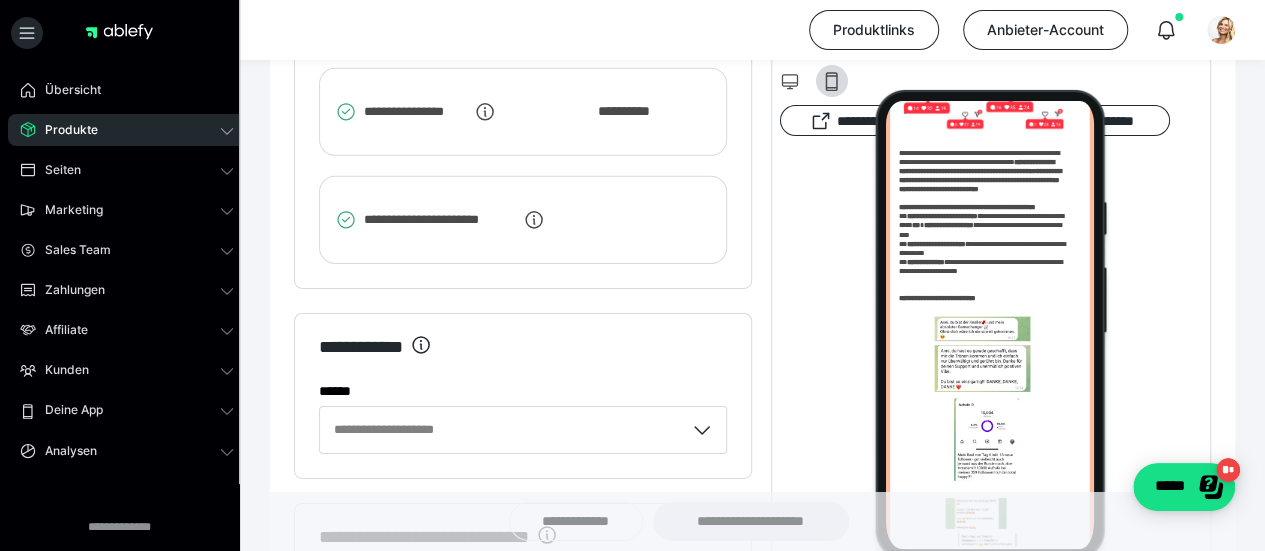 scroll, scrollTop: 2905, scrollLeft: 0, axis: vertical 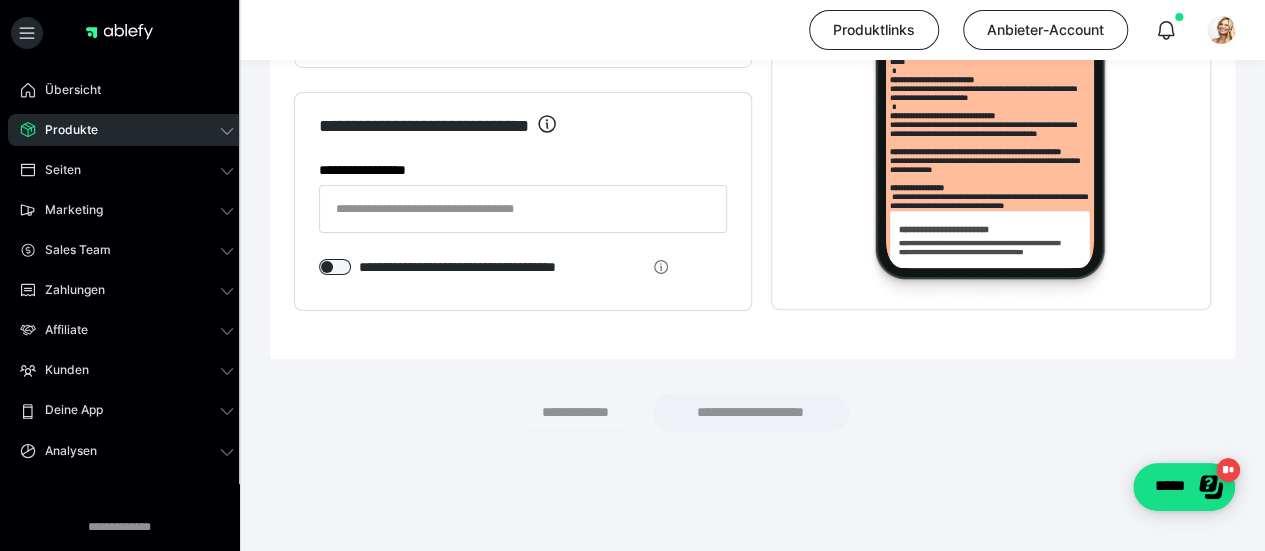 drag, startPoint x: 338, startPoint y: 419, endPoint x: 674, endPoint y: 598, distance: 380.70593 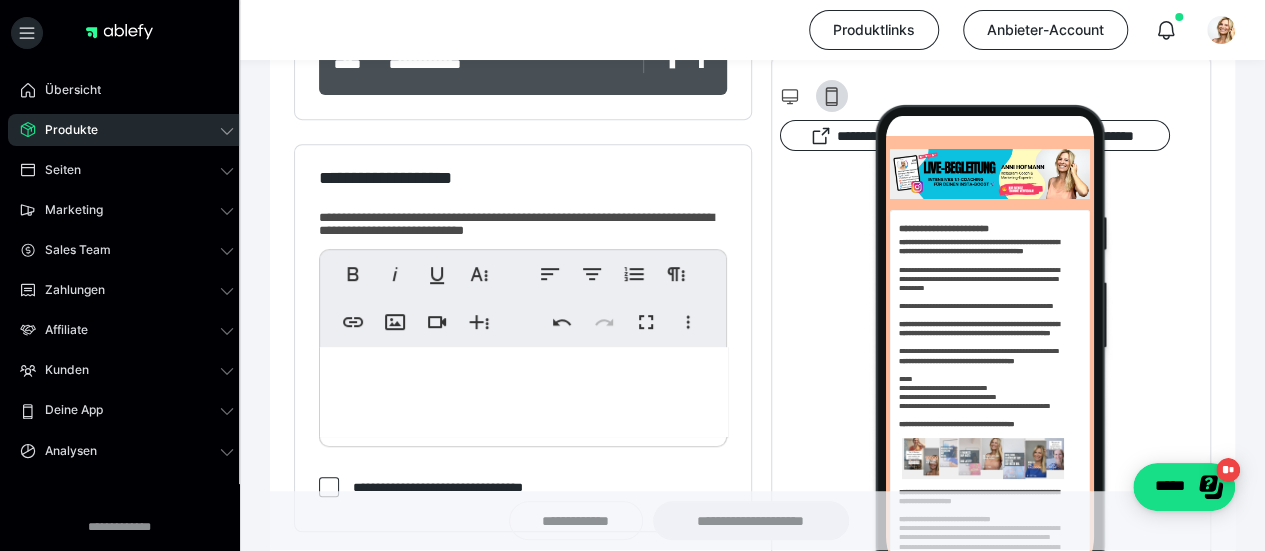 scroll, scrollTop: 369, scrollLeft: 0, axis: vertical 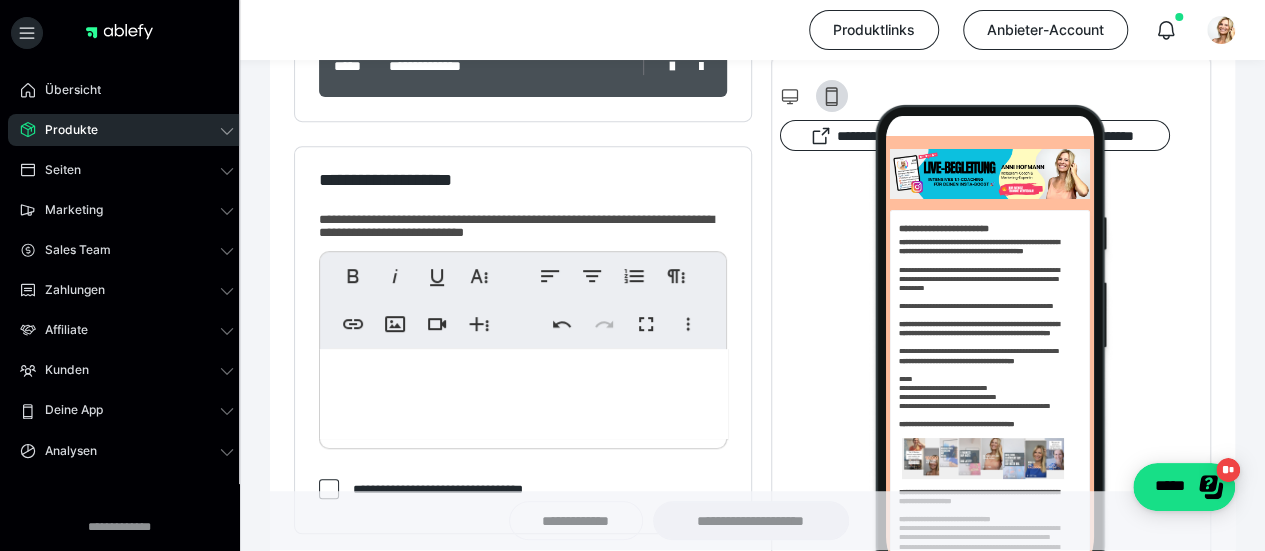 click at bounding box center [524, 394] 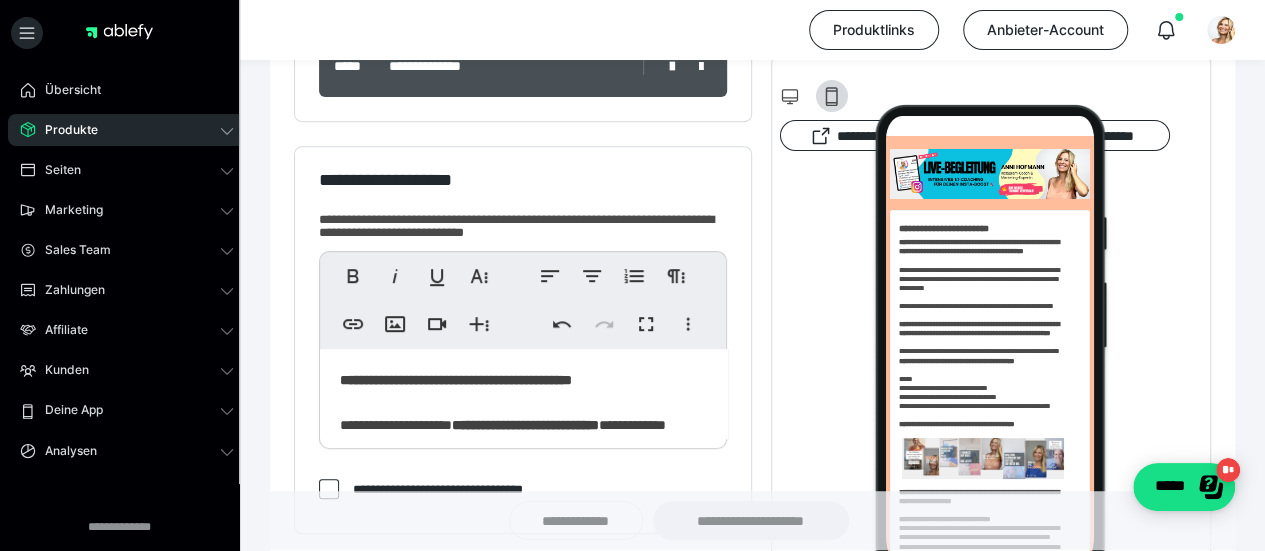 scroll, scrollTop: 471, scrollLeft: 0, axis: vertical 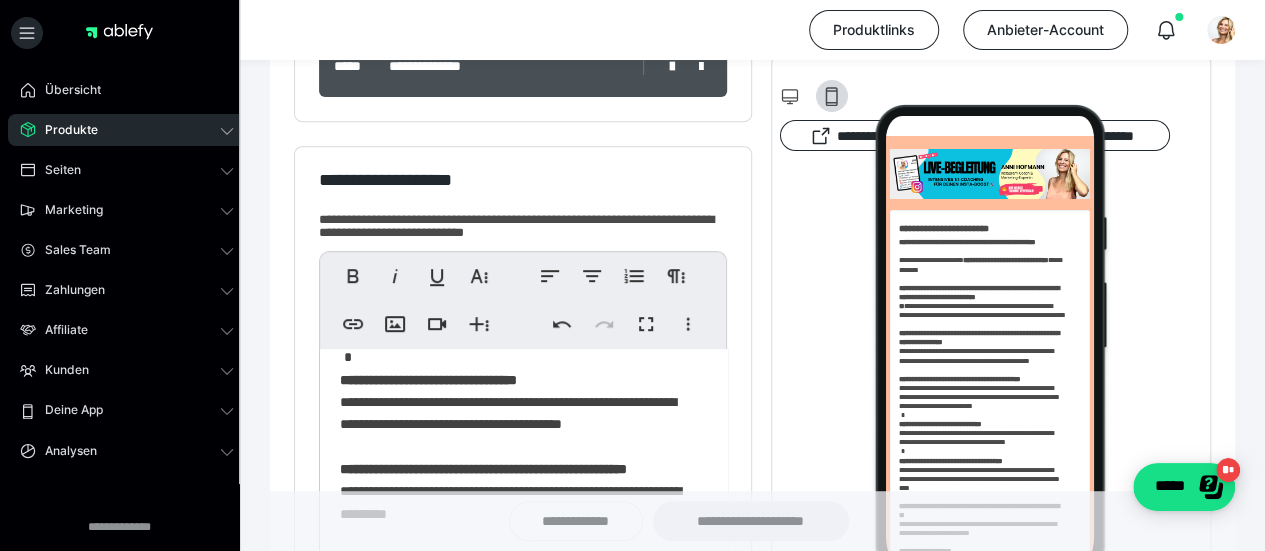 click on "**********" at bounding box center [751, 521] 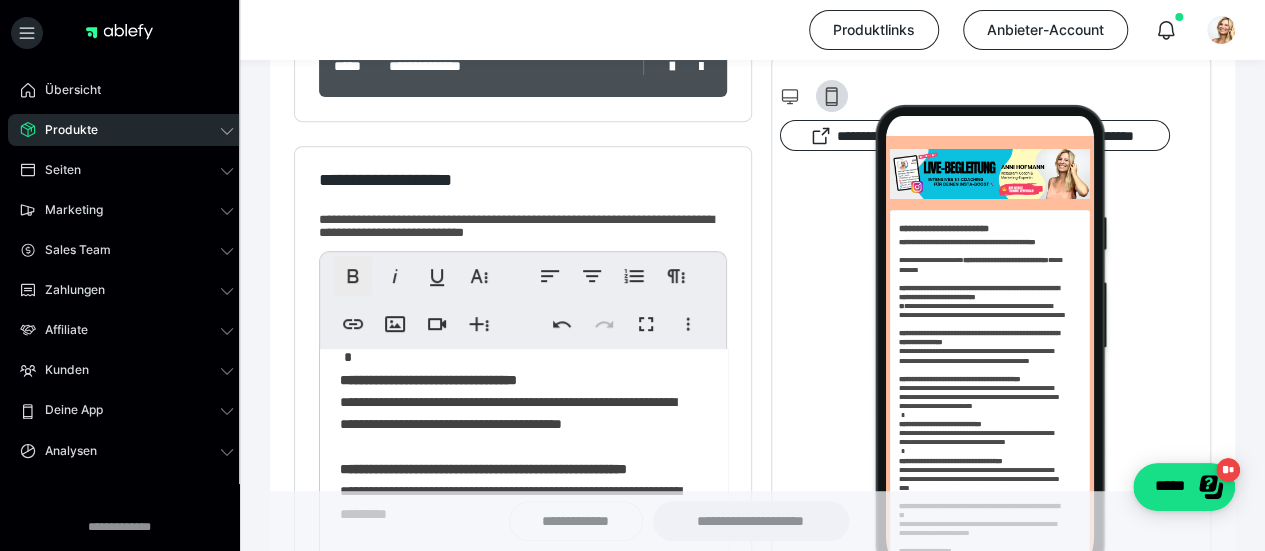 scroll, scrollTop: 15, scrollLeft: 0, axis: vertical 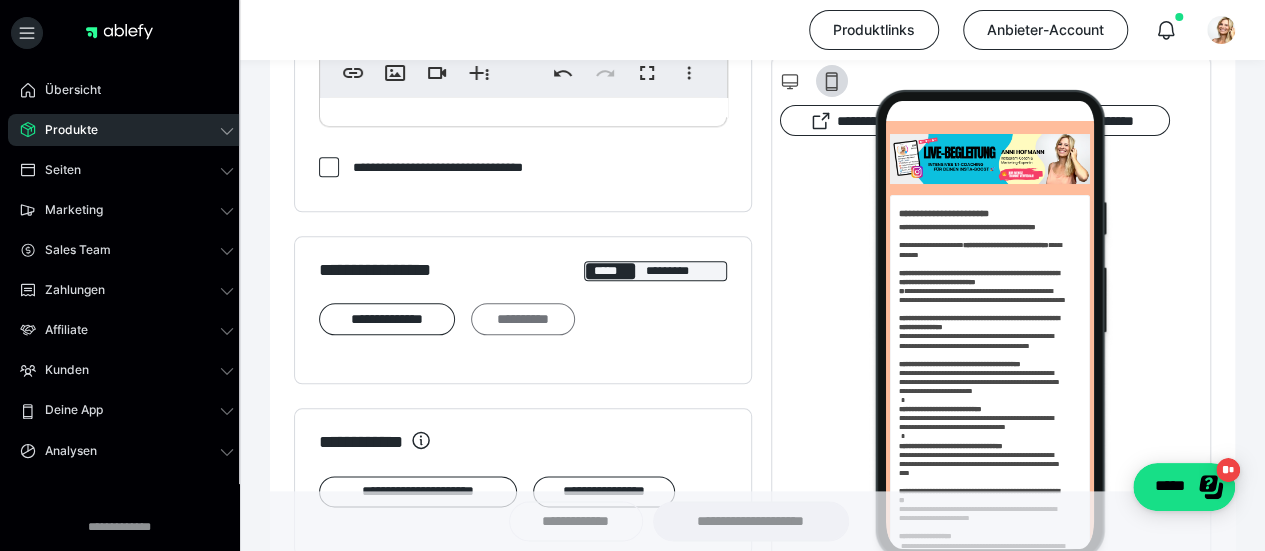click on "**********" at bounding box center (523, 318) 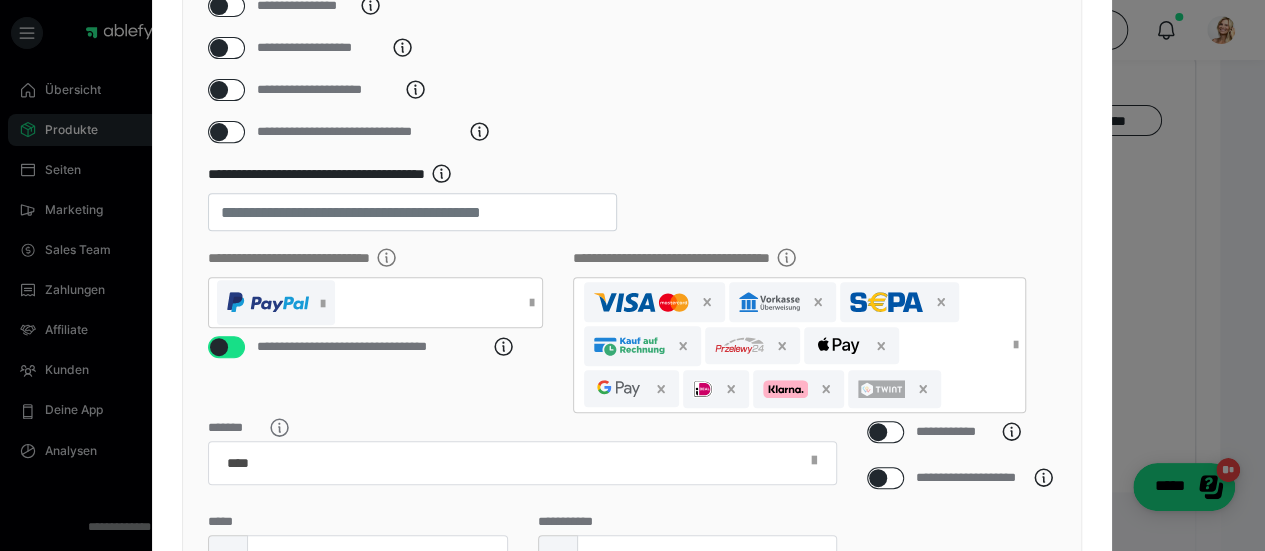 scroll, scrollTop: 400, scrollLeft: 0, axis: vertical 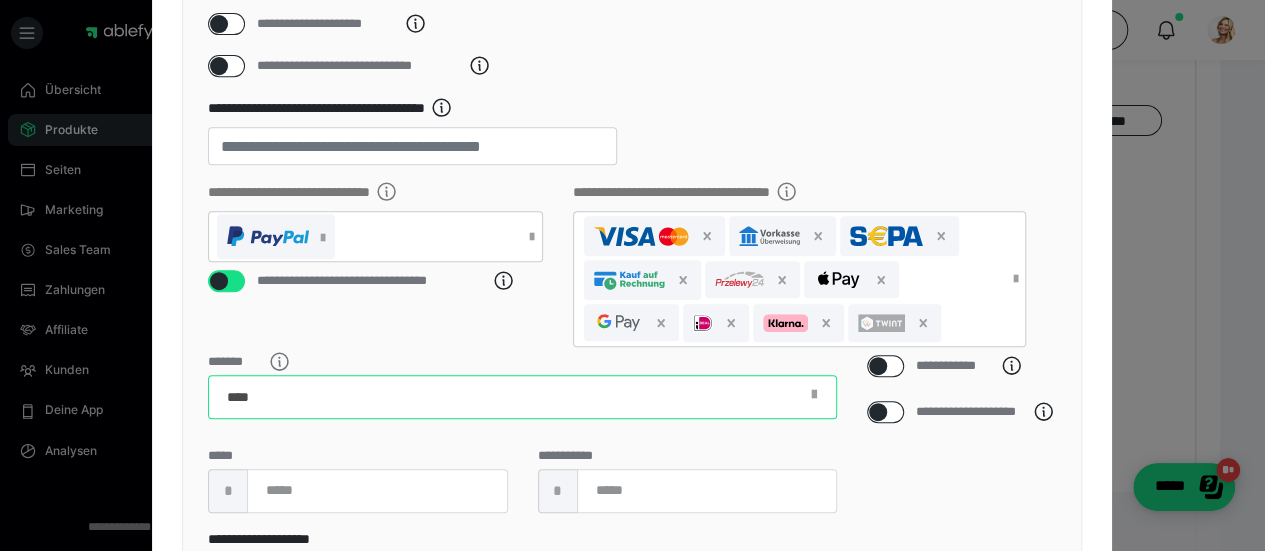 click on "*******" at bounding box center (522, 397) 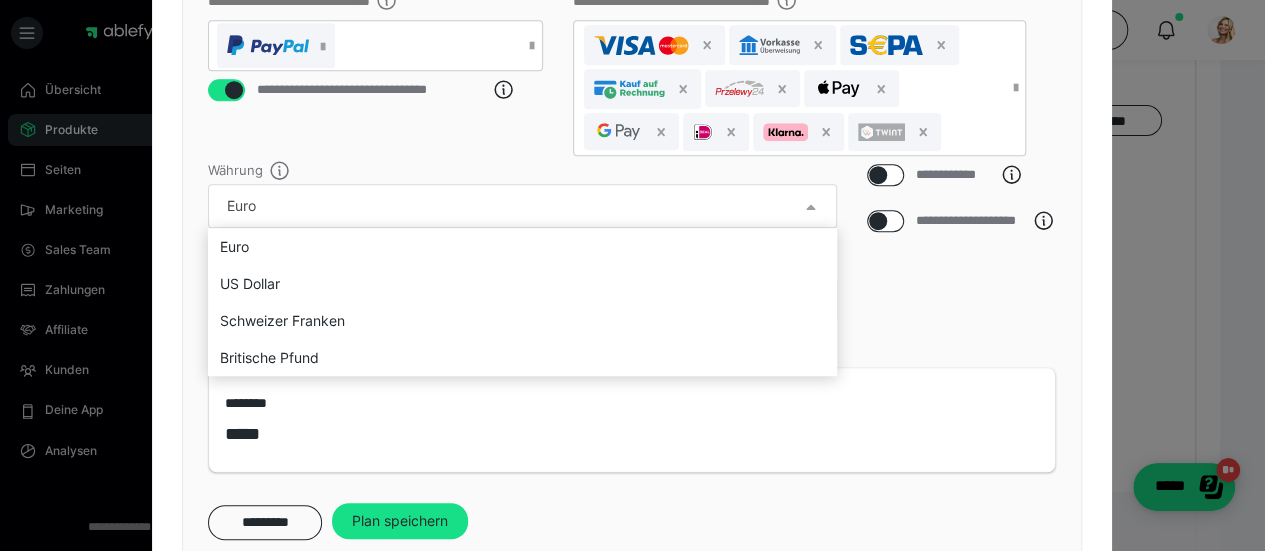 scroll, scrollTop: 600, scrollLeft: 0, axis: vertical 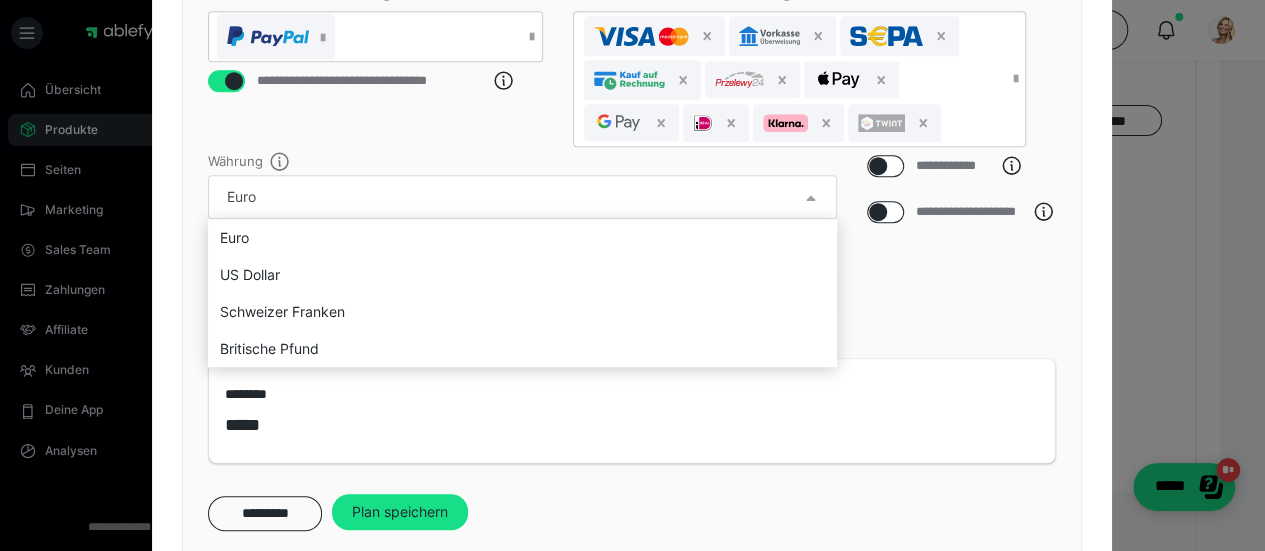 click at bounding box center [632, 275] 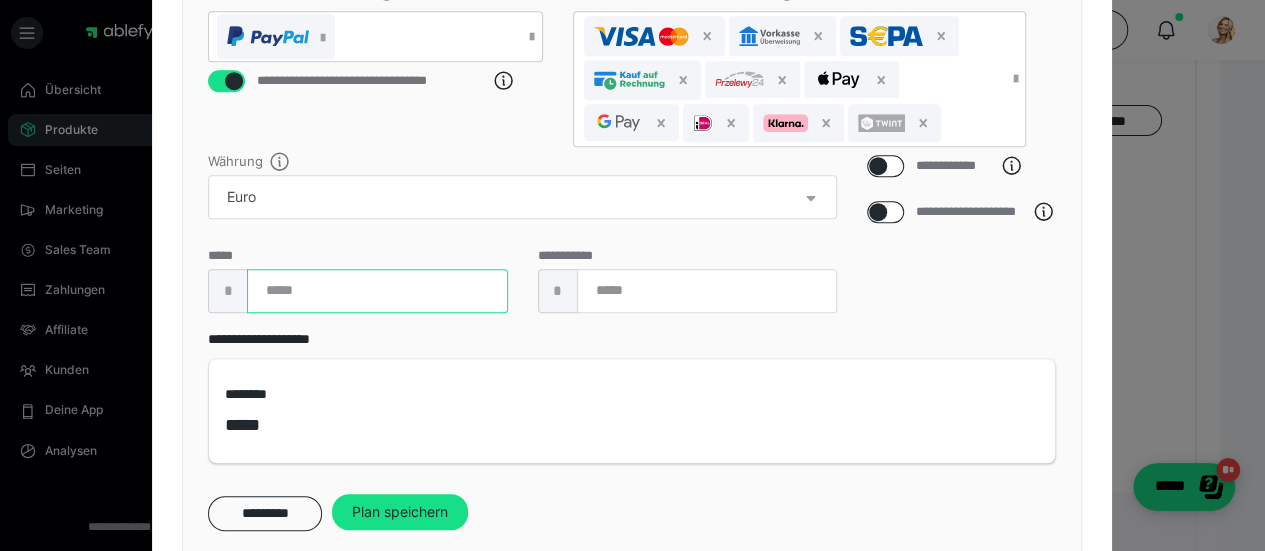 click at bounding box center (377, 291) 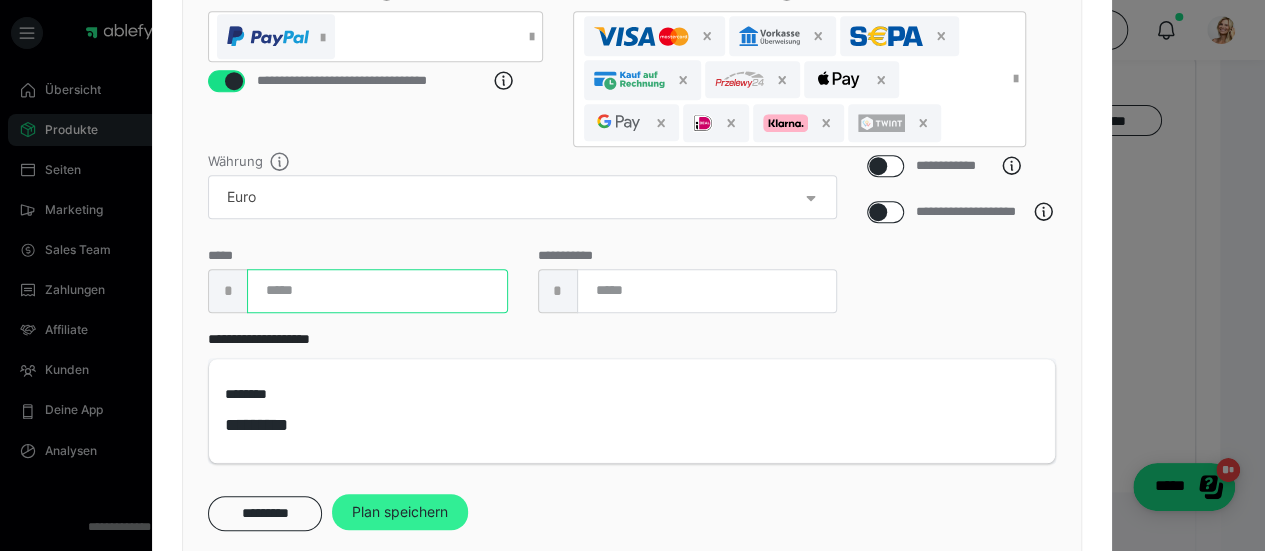 type on "****" 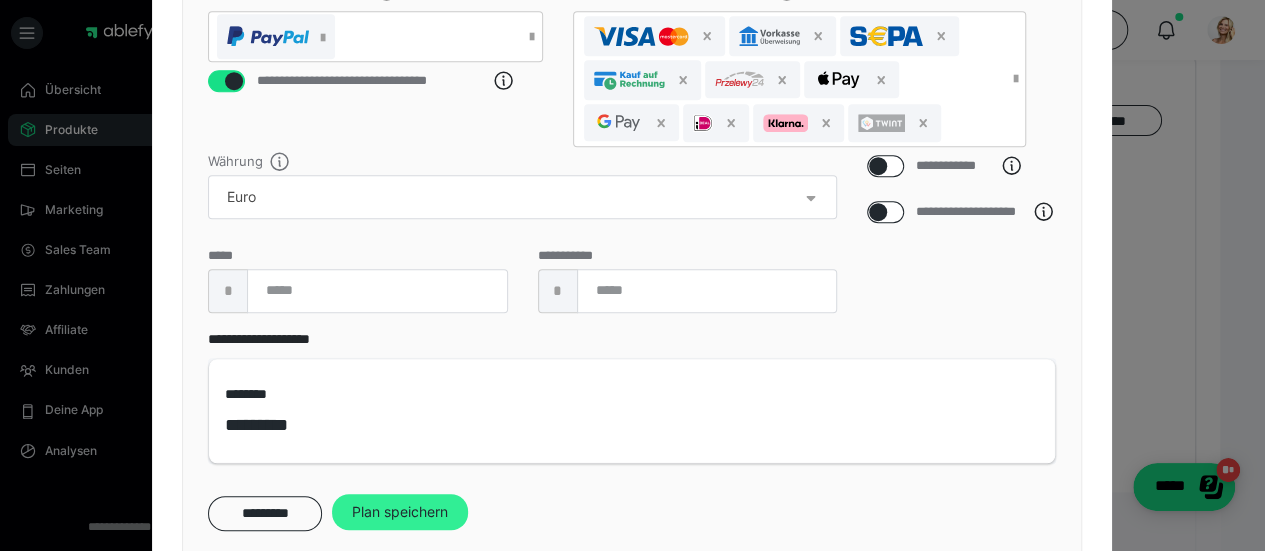 drag, startPoint x: 357, startPoint y: 520, endPoint x: 426, endPoint y: 454, distance: 95.48299 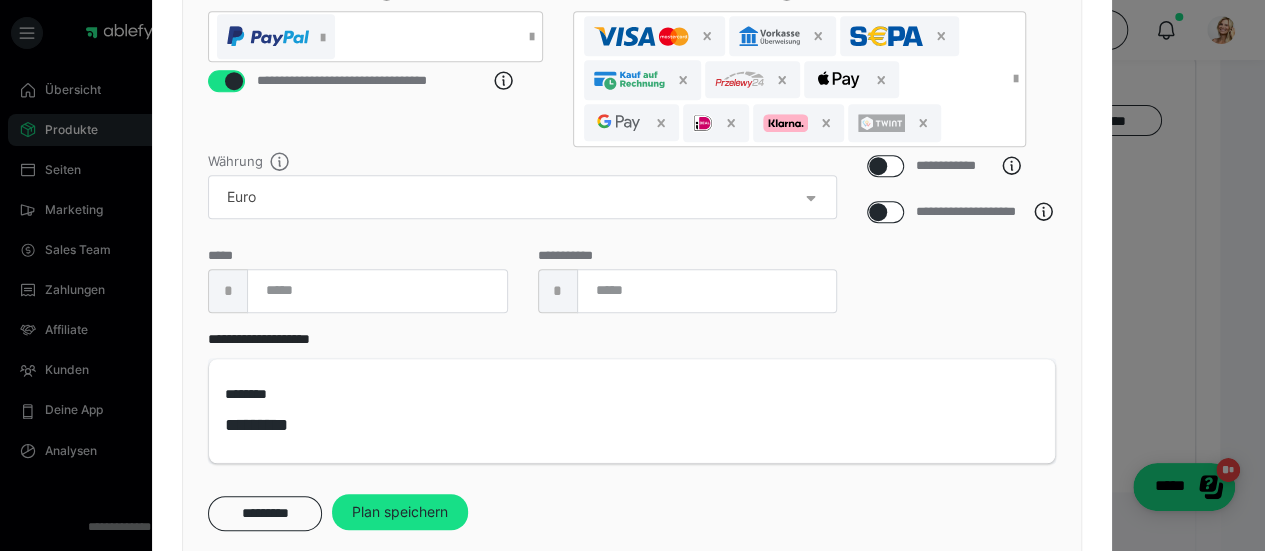 click on "Plan speichern" at bounding box center [400, 512] 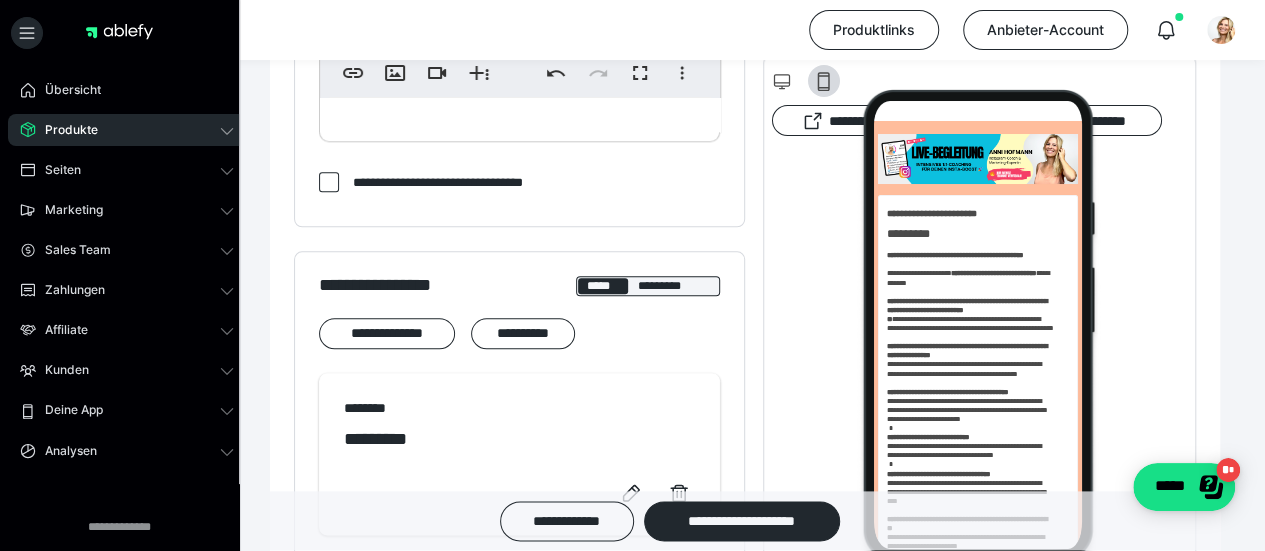 scroll, scrollTop: 1014, scrollLeft: 0, axis: vertical 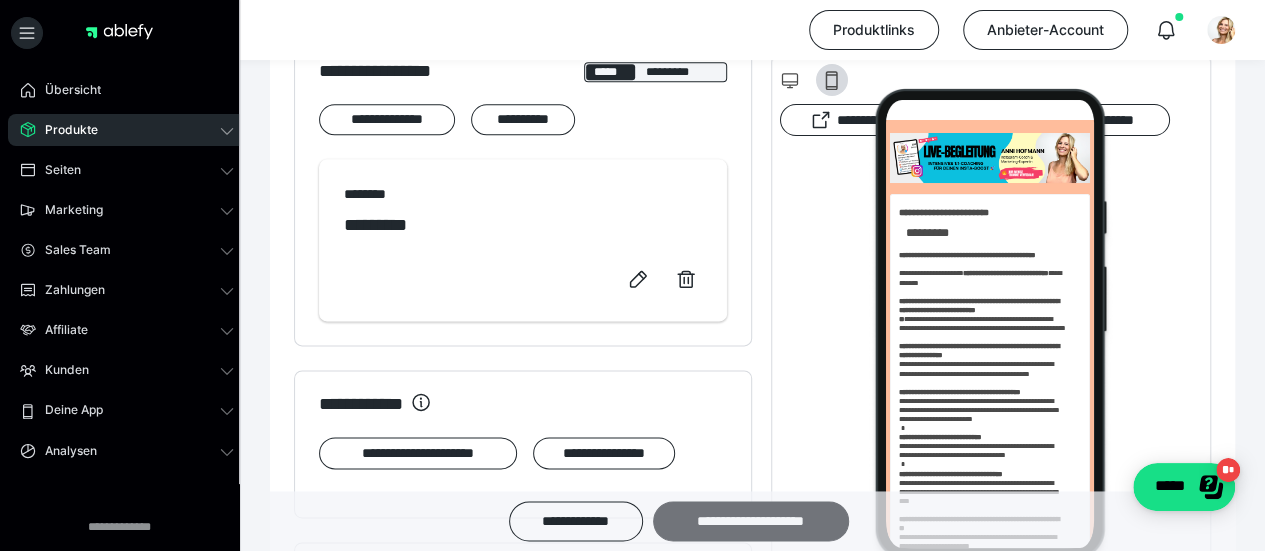 click on "**********" at bounding box center [751, 521] 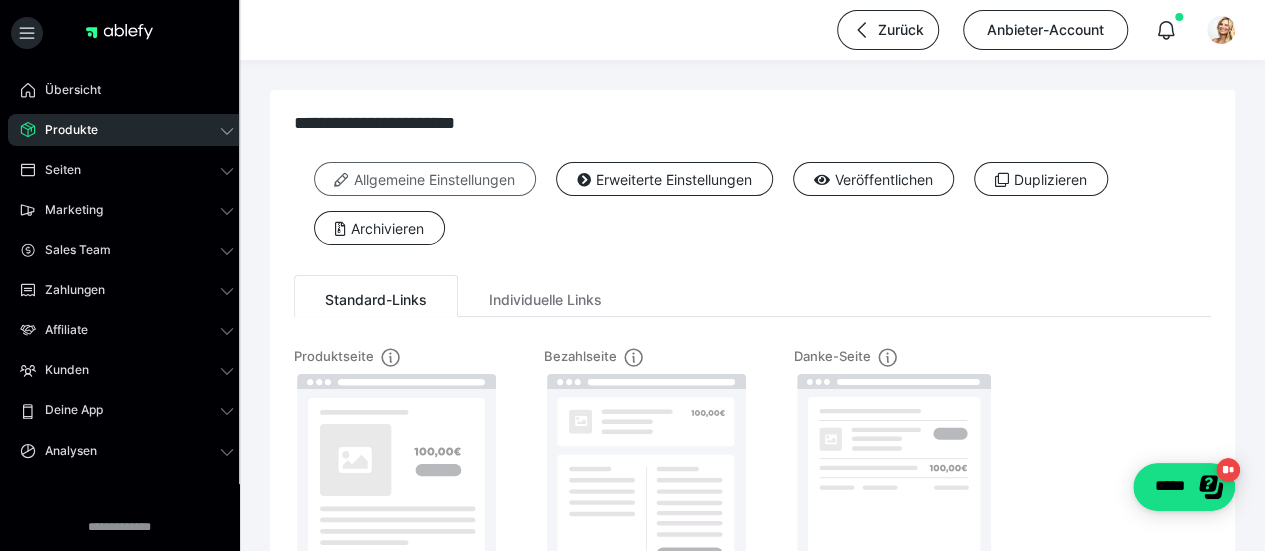 click on "Allgemeine Einstellungen" at bounding box center (425, 179) 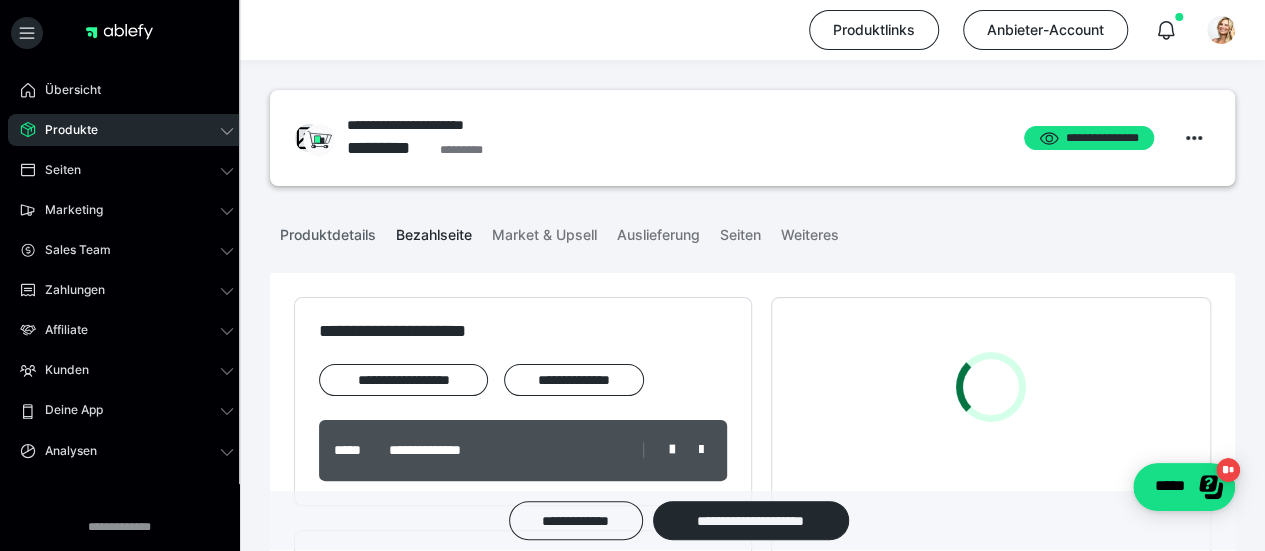 drag, startPoint x: 339, startPoint y: 233, endPoint x: 386, endPoint y: 249, distance: 49.648766 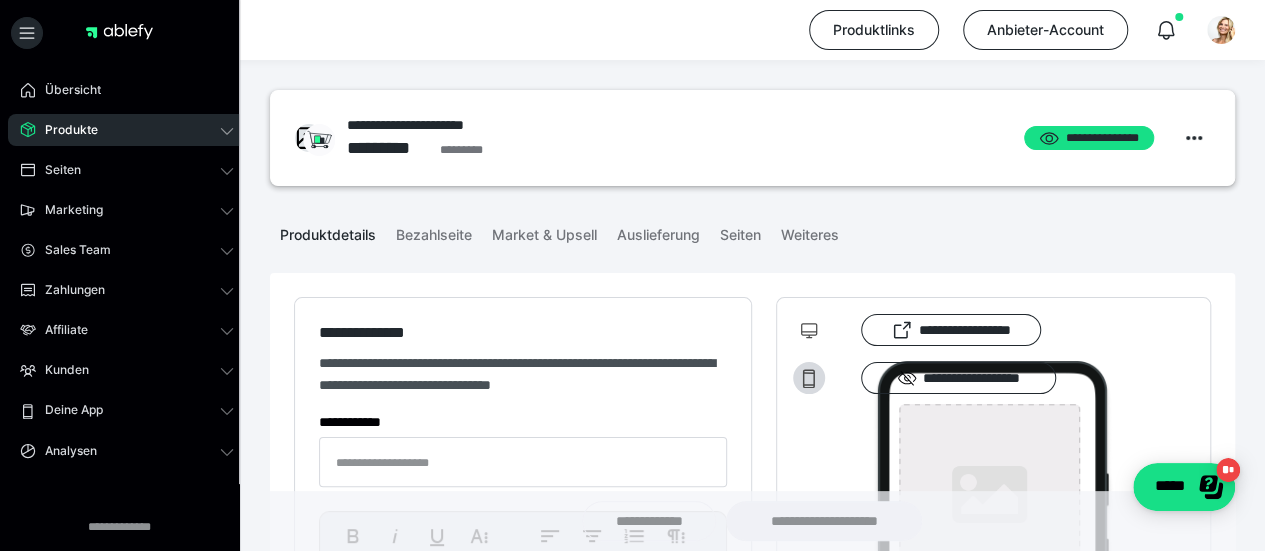 type on "**********" 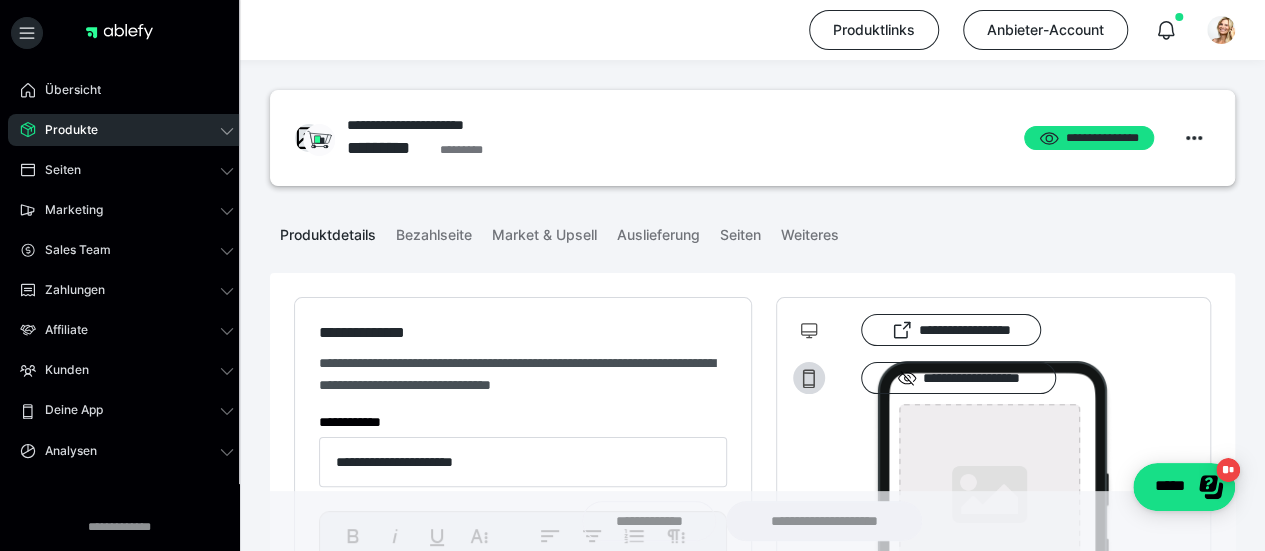 type on "**********" 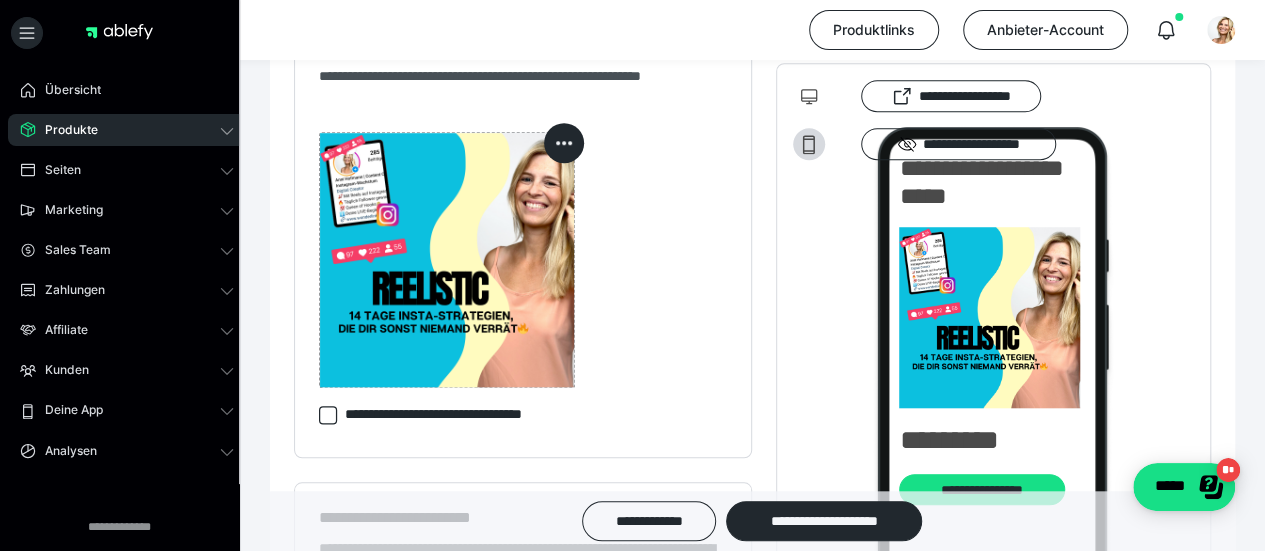 click at bounding box center (447, 260) 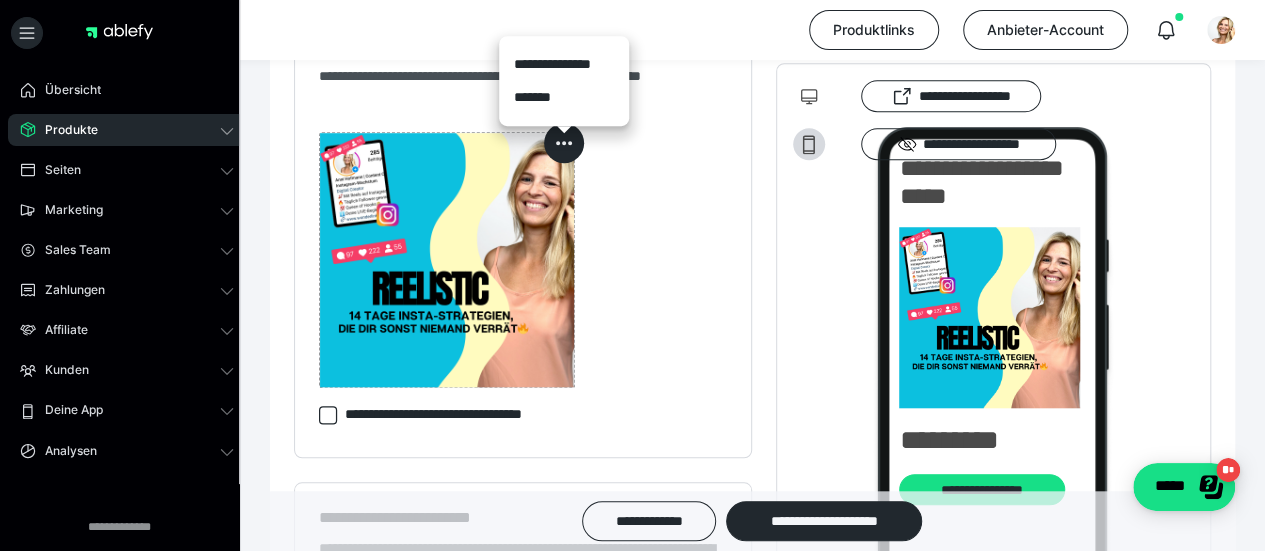 click on "**********" at bounding box center [564, 81] 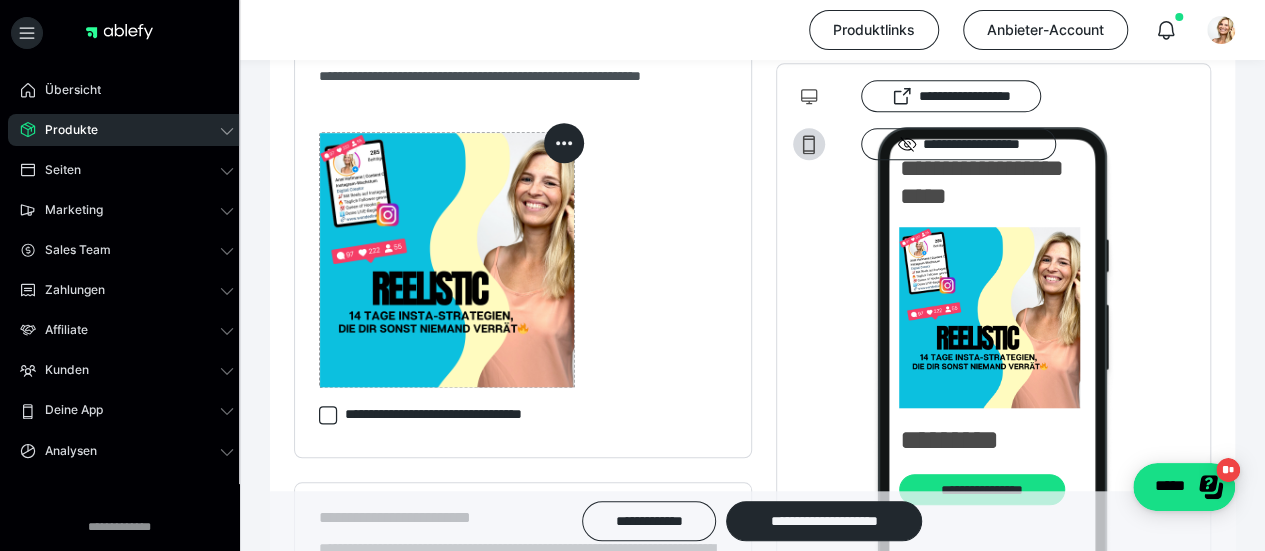 click 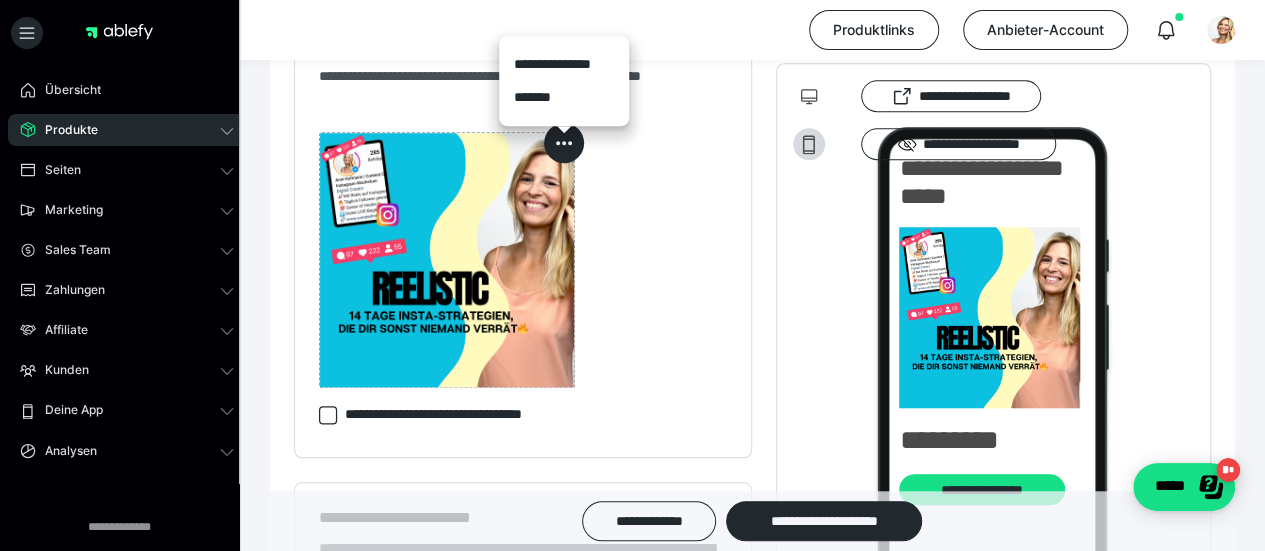 click on "*******" at bounding box center [564, 97] 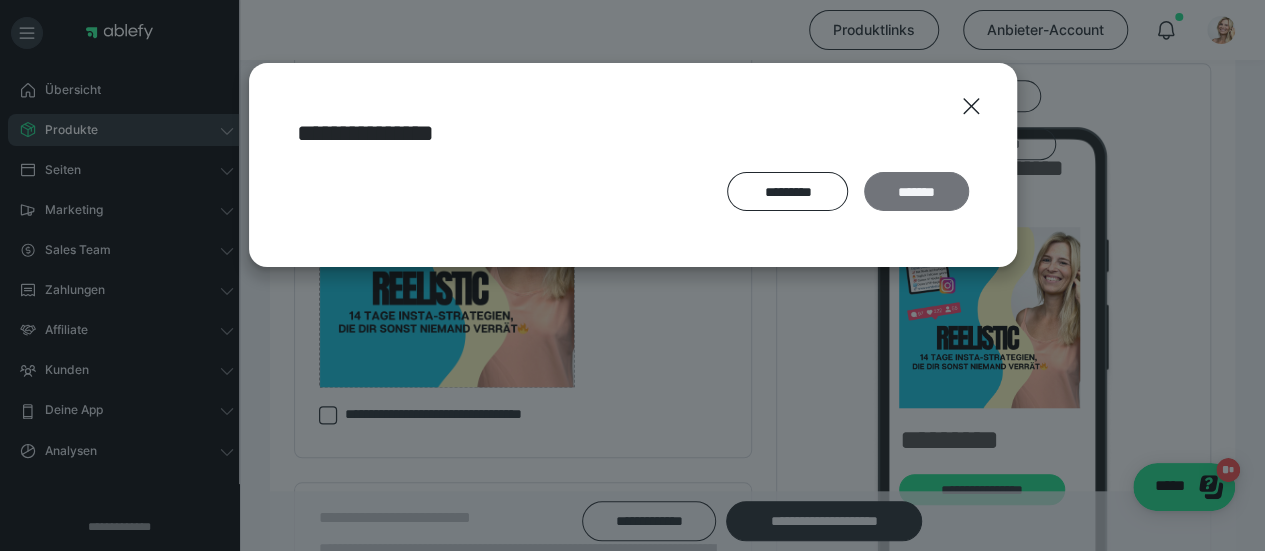click on "*******" at bounding box center [916, 191] 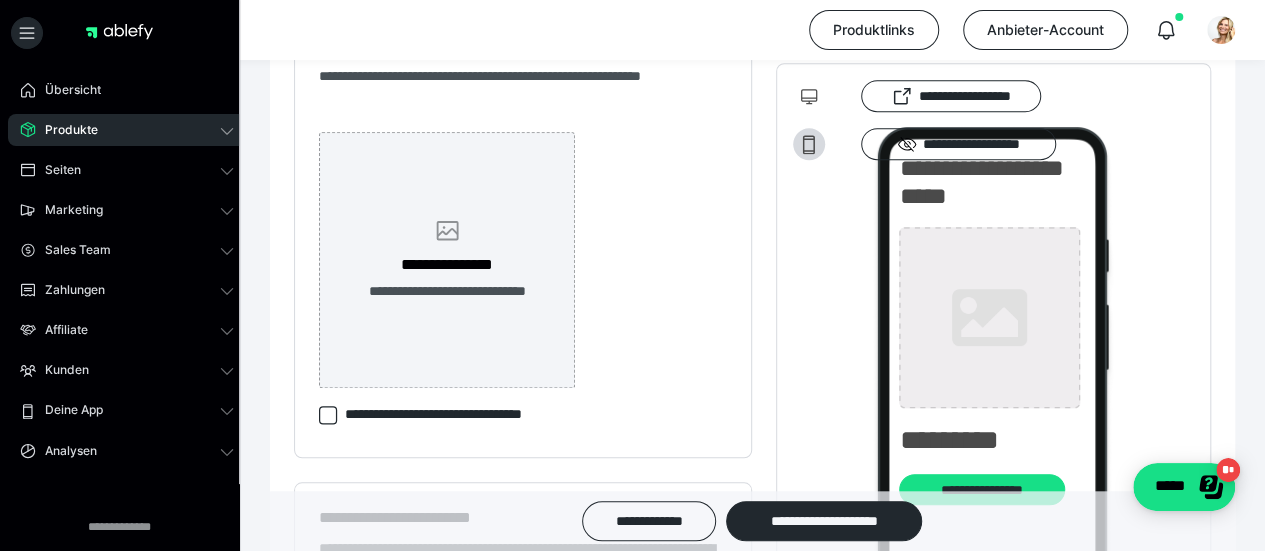 click on "**********" at bounding box center (447, 265) 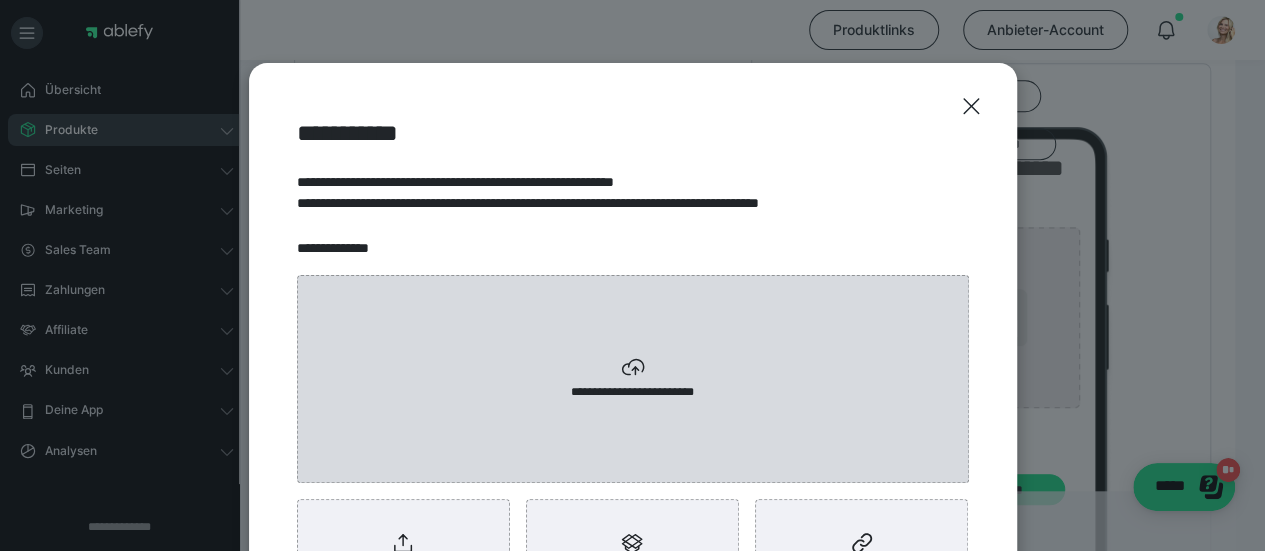 click on "**********" at bounding box center [633, 379] 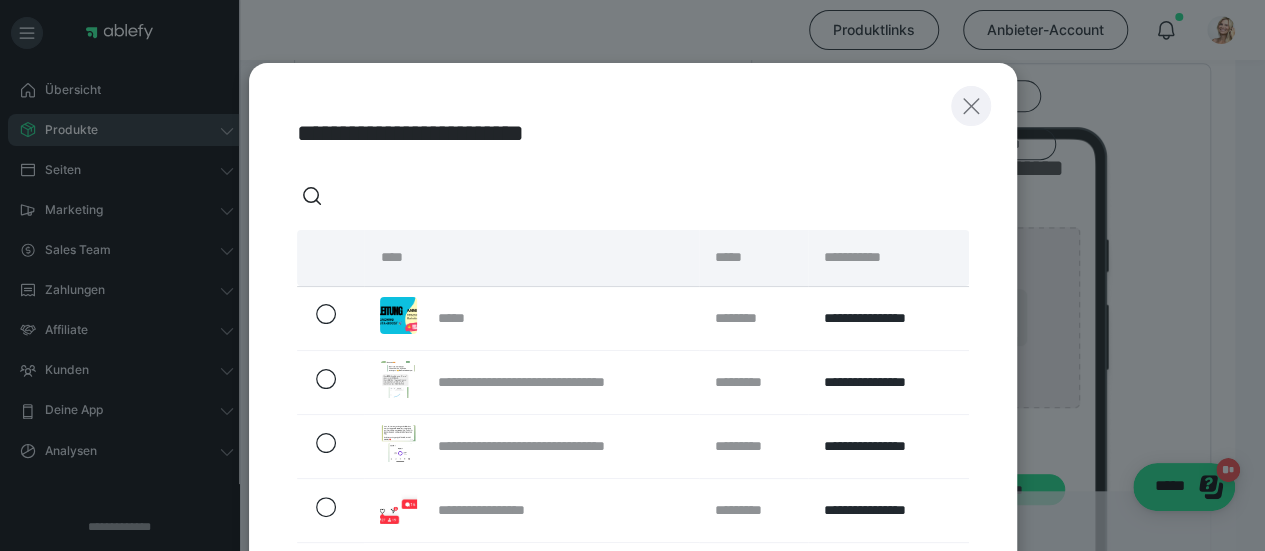 click 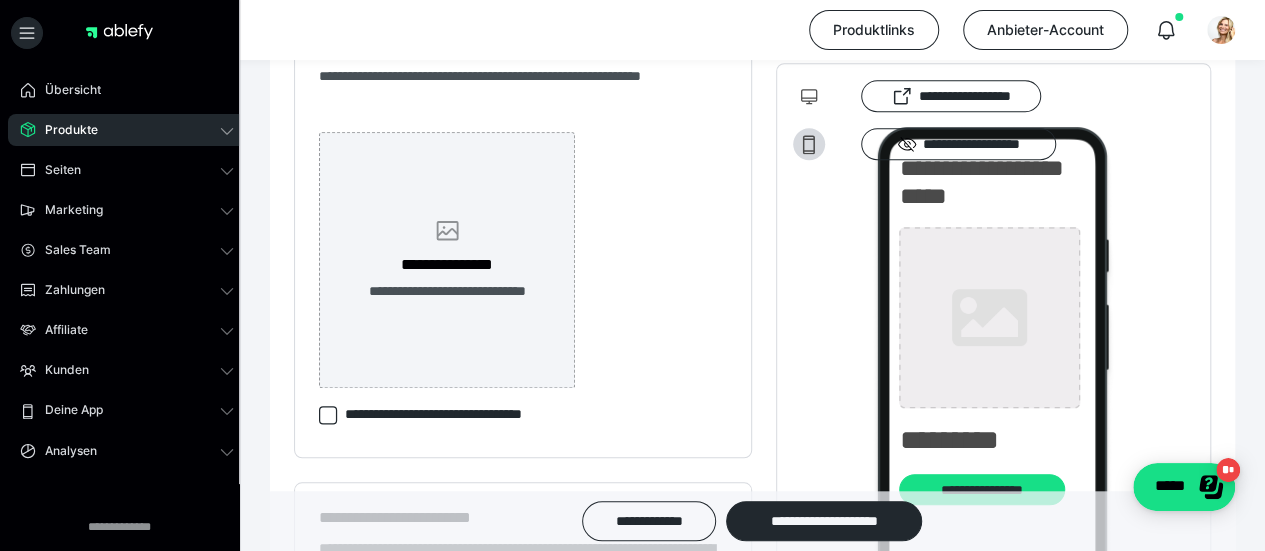 click on "**********" at bounding box center [447, 260] 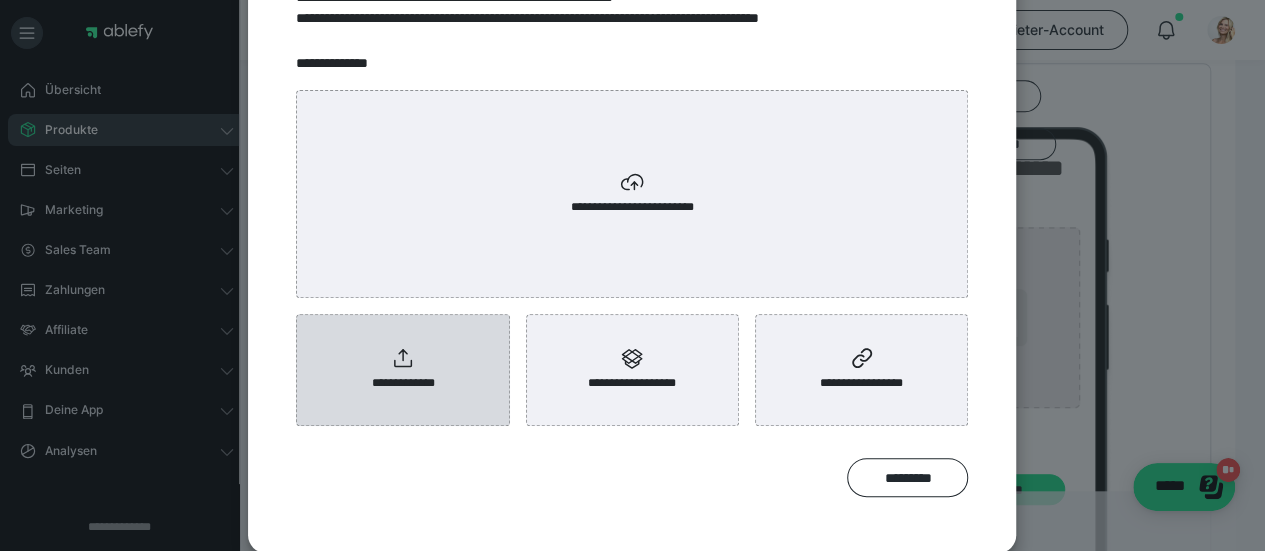 scroll, scrollTop: 186, scrollLeft: 0, axis: vertical 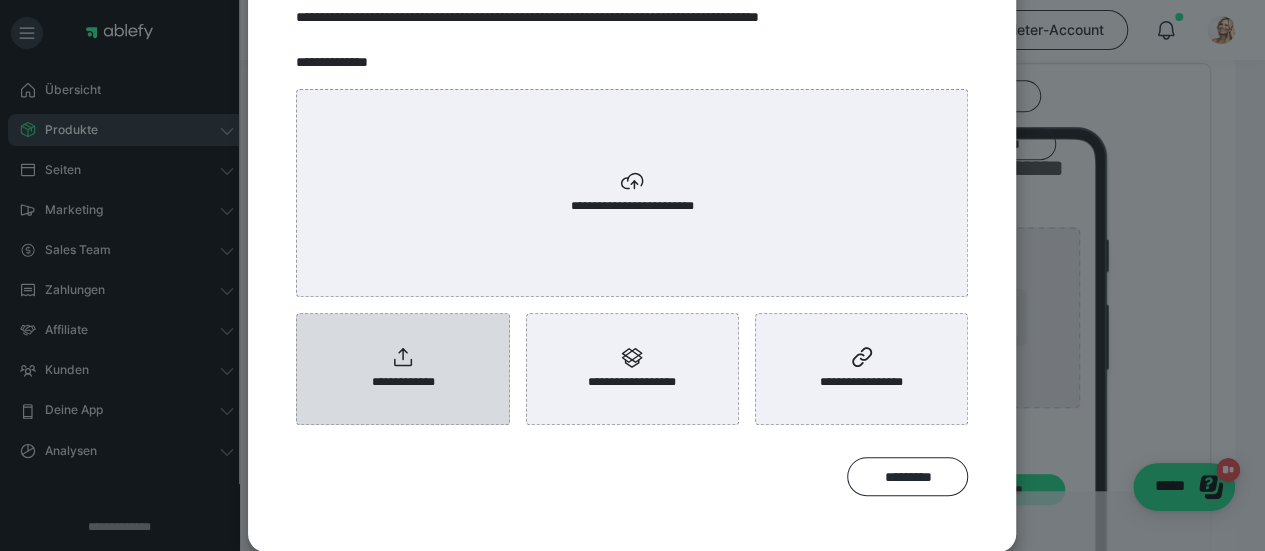 click on "**********" at bounding box center (402, 369) 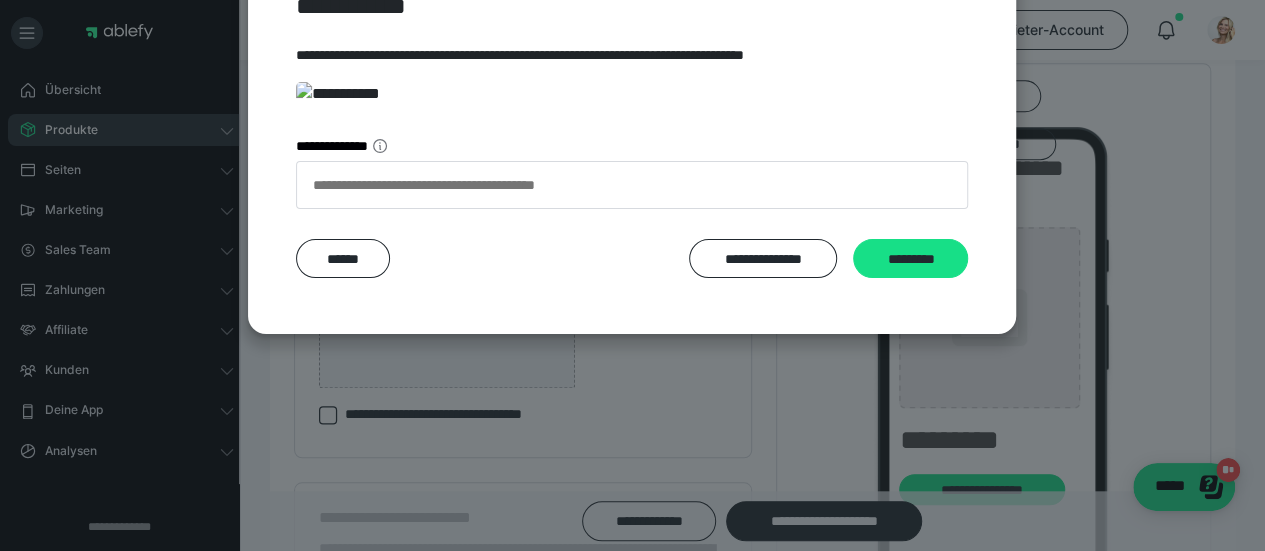 scroll, scrollTop: 557, scrollLeft: 0, axis: vertical 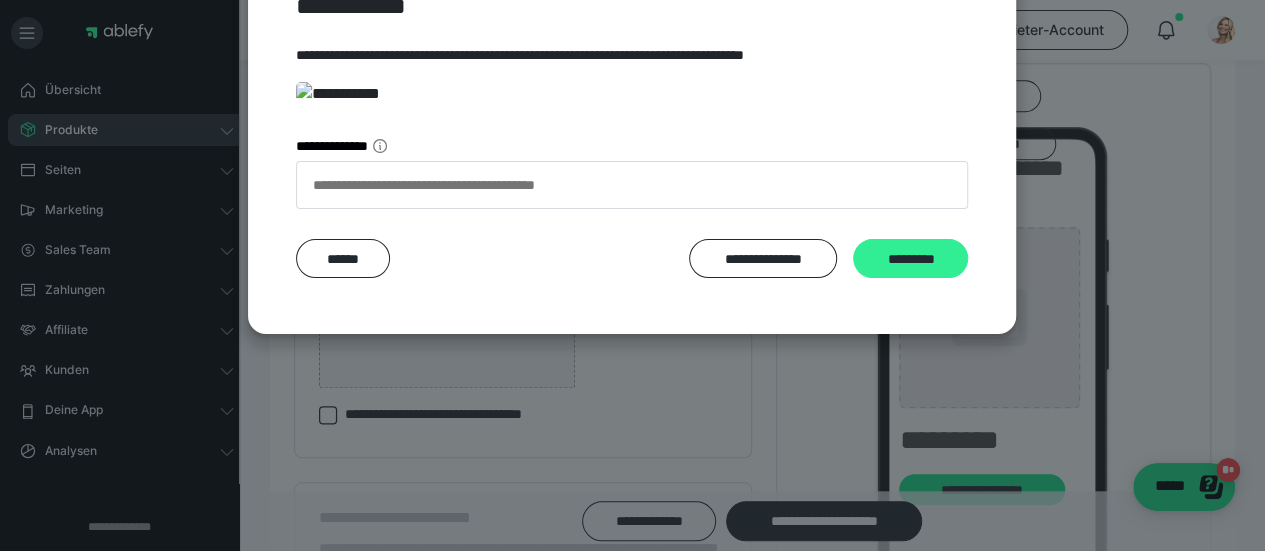 click on "*********" at bounding box center (910, 258) 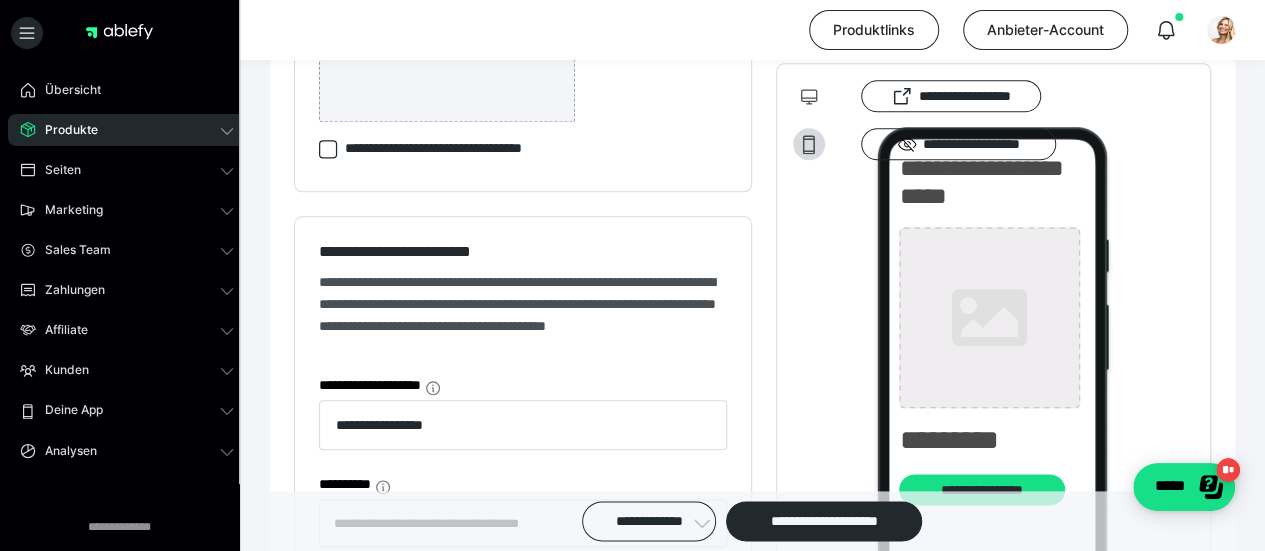 scroll, scrollTop: 1100, scrollLeft: 0, axis: vertical 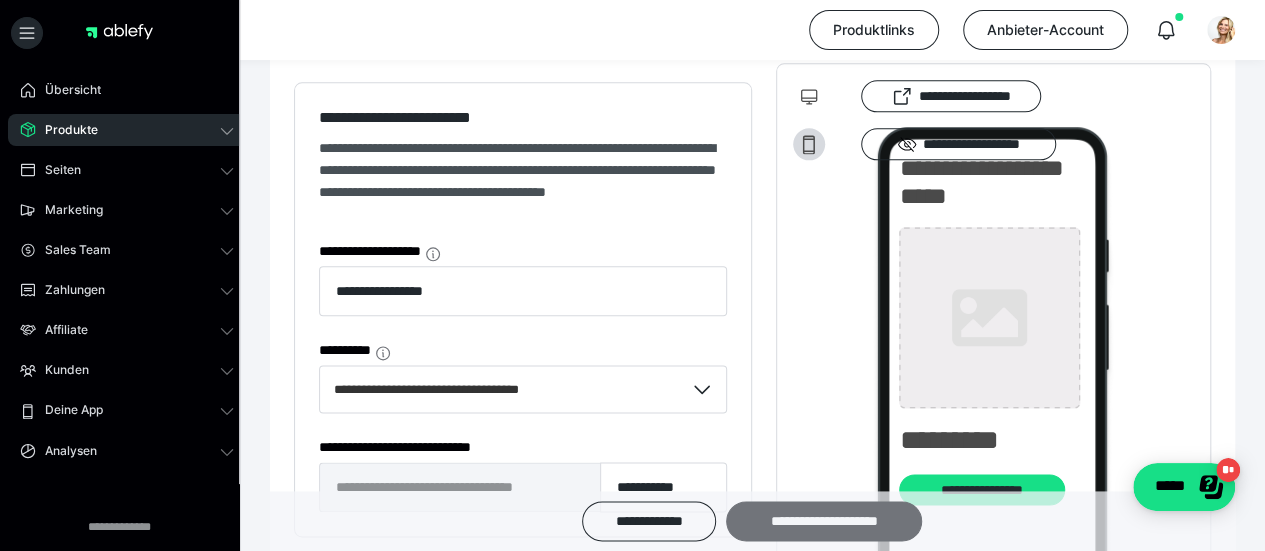 click on "**********" at bounding box center (824, 521) 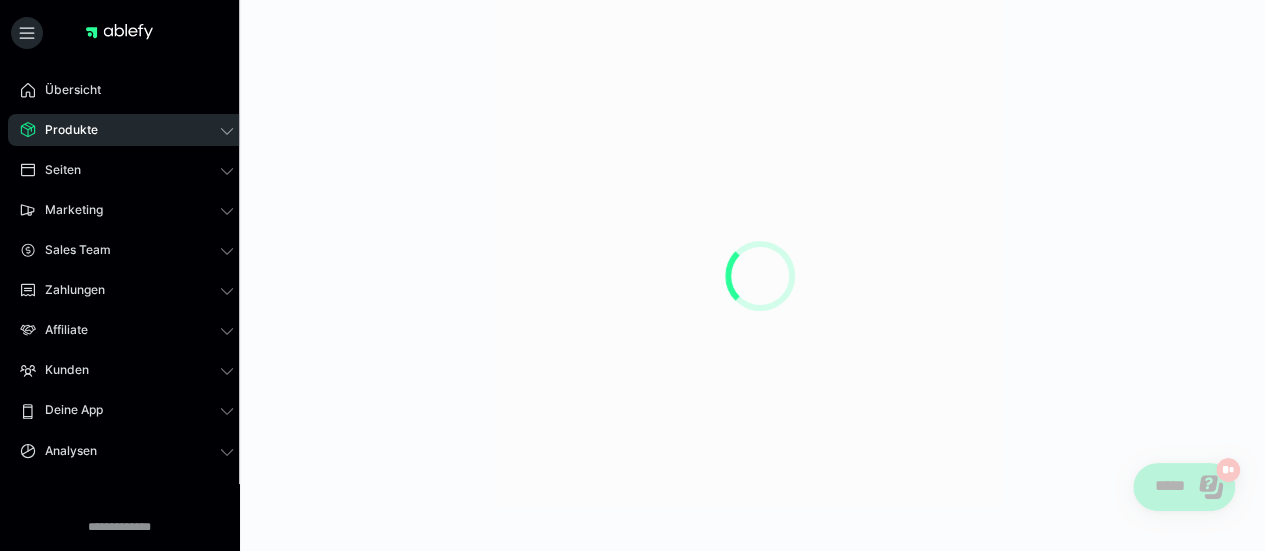 scroll, scrollTop: 0, scrollLeft: 0, axis: both 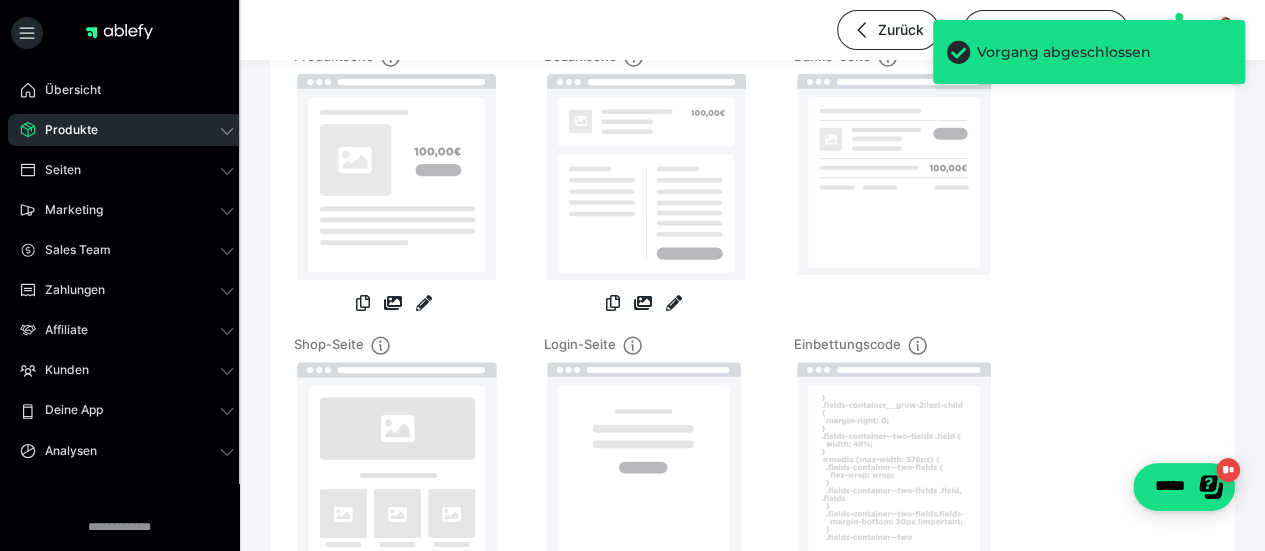 click at bounding box center [643, 305] 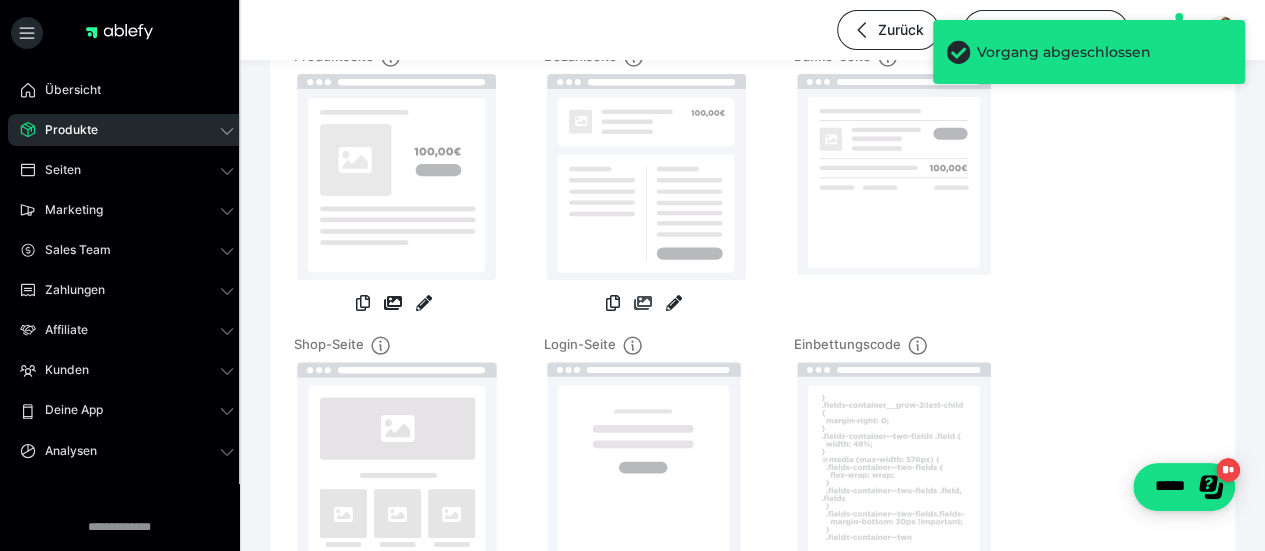 click at bounding box center [643, 303] 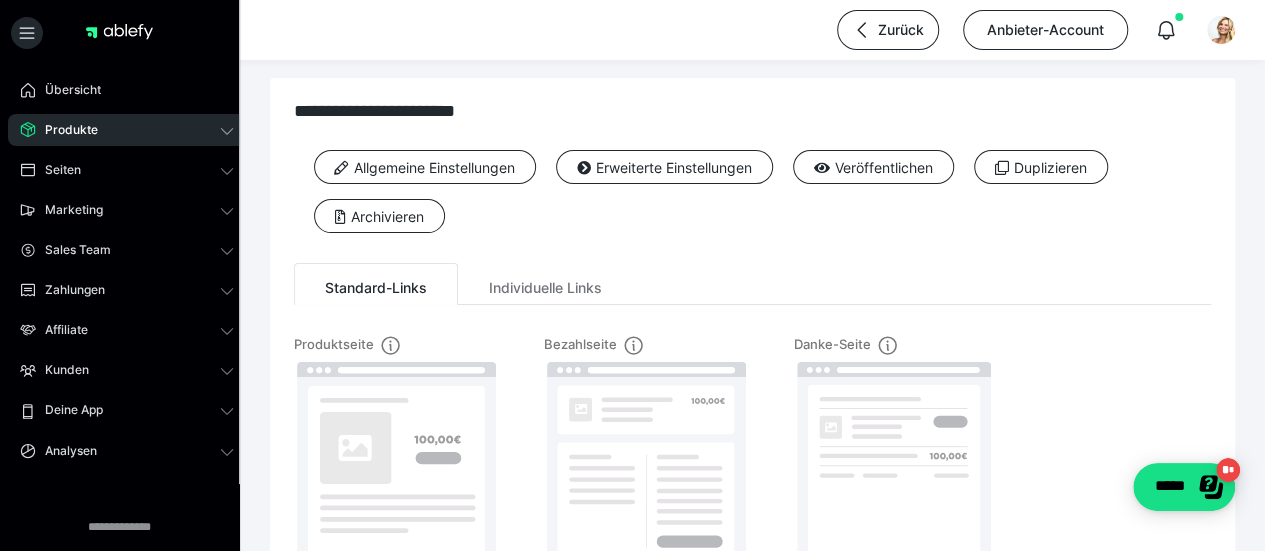 scroll, scrollTop: 0, scrollLeft: 0, axis: both 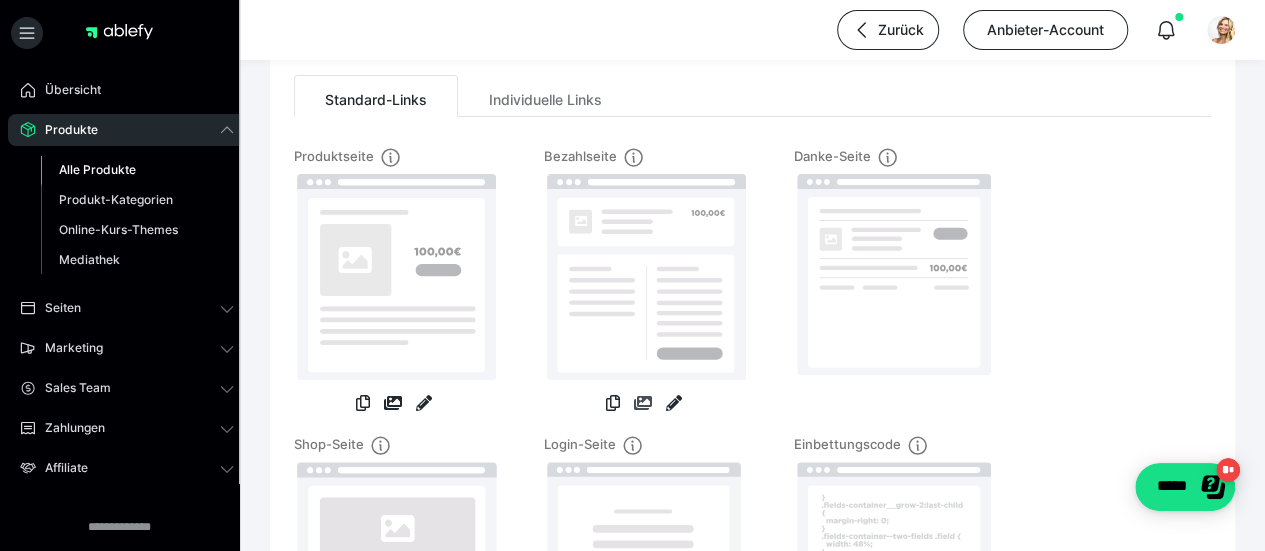 click at bounding box center [643, 403] 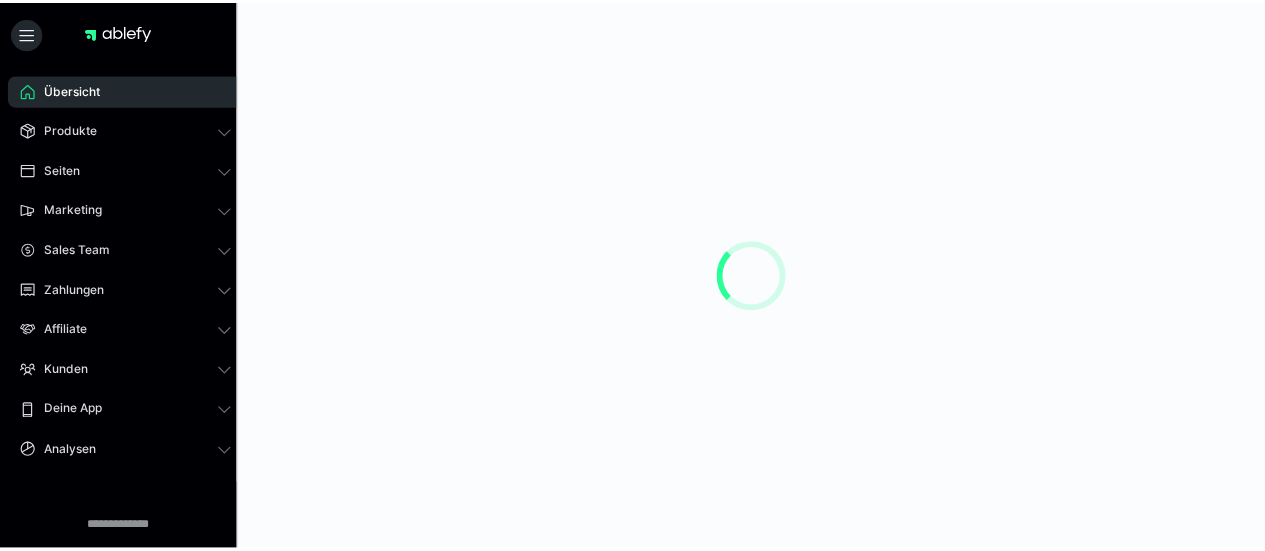 scroll, scrollTop: 0, scrollLeft: 0, axis: both 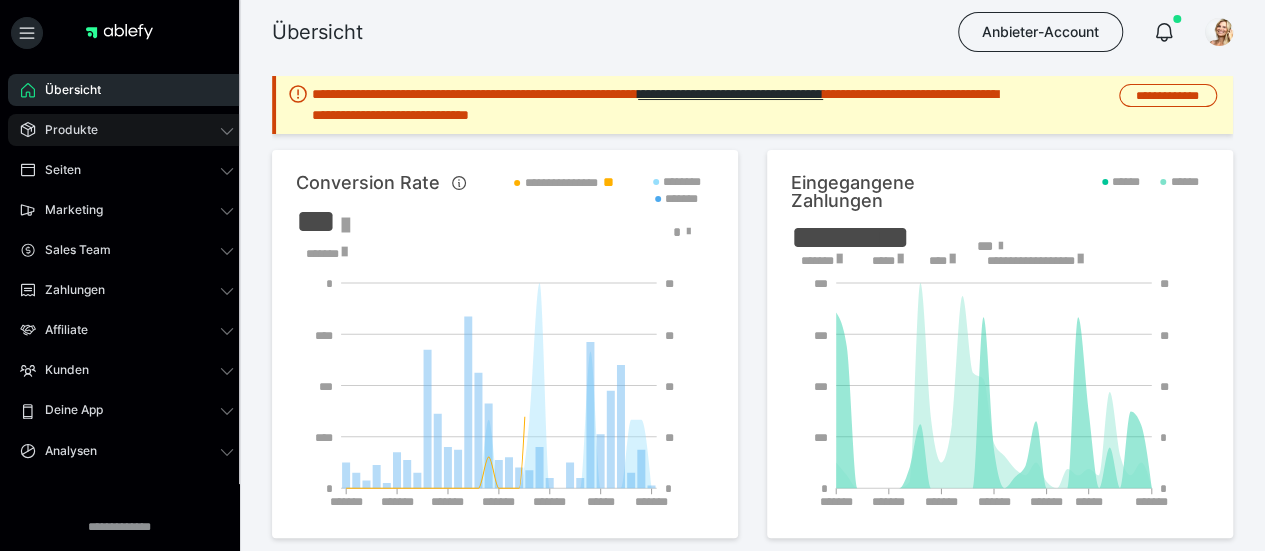 click on "Produkte" at bounding box center (127, 130) 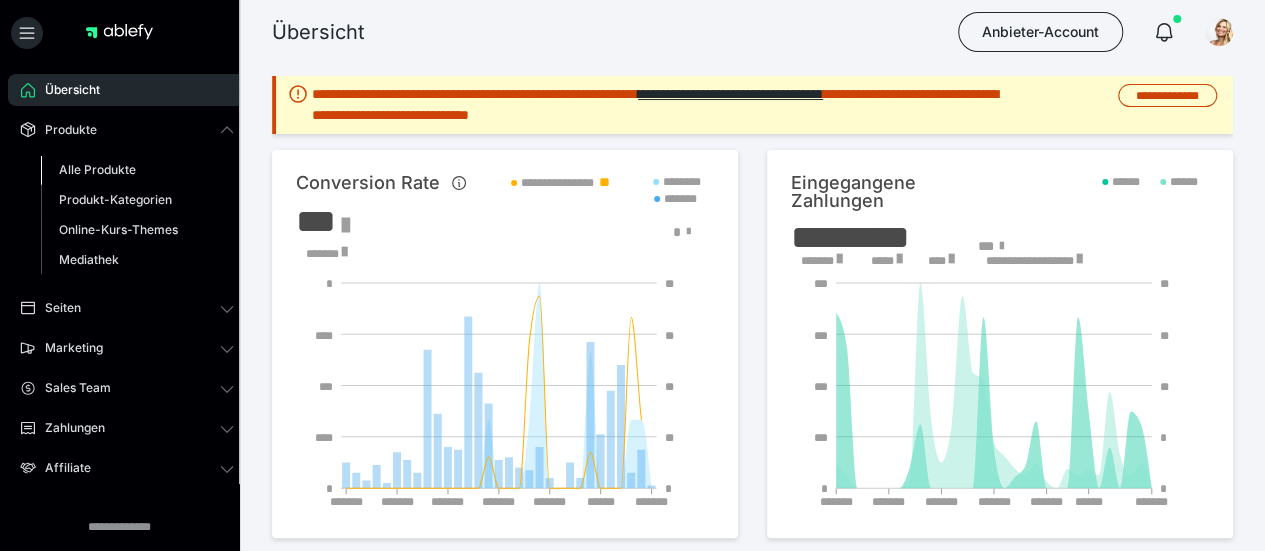 click on "Alle Produkte" at bounding box center (97, 169) 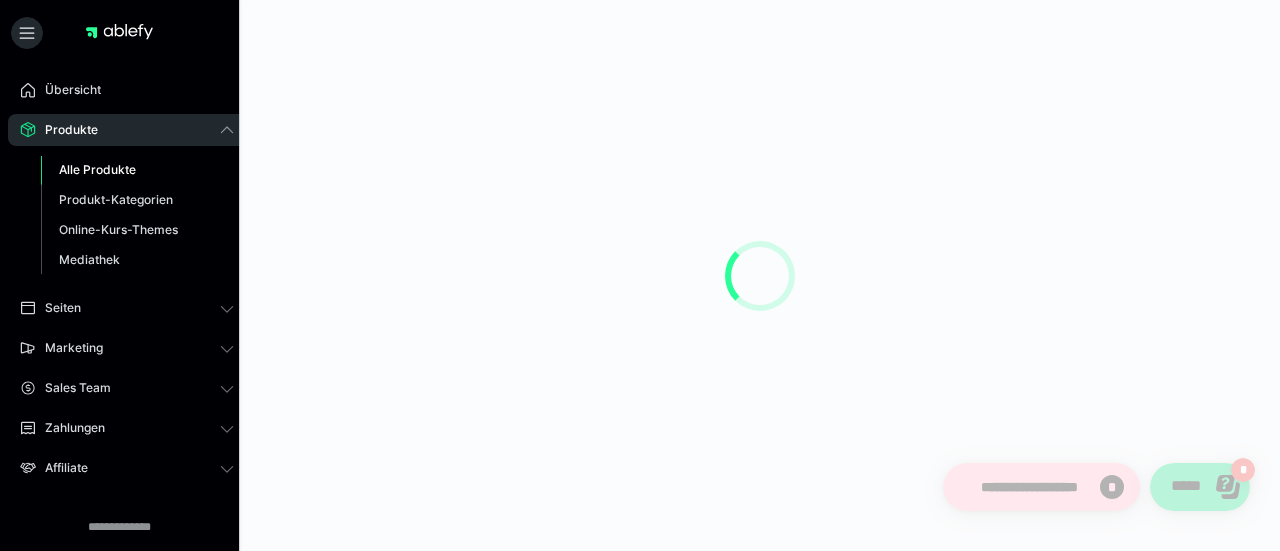 scroll, scrollTop: 0, scrollLeft: 0, axis: both 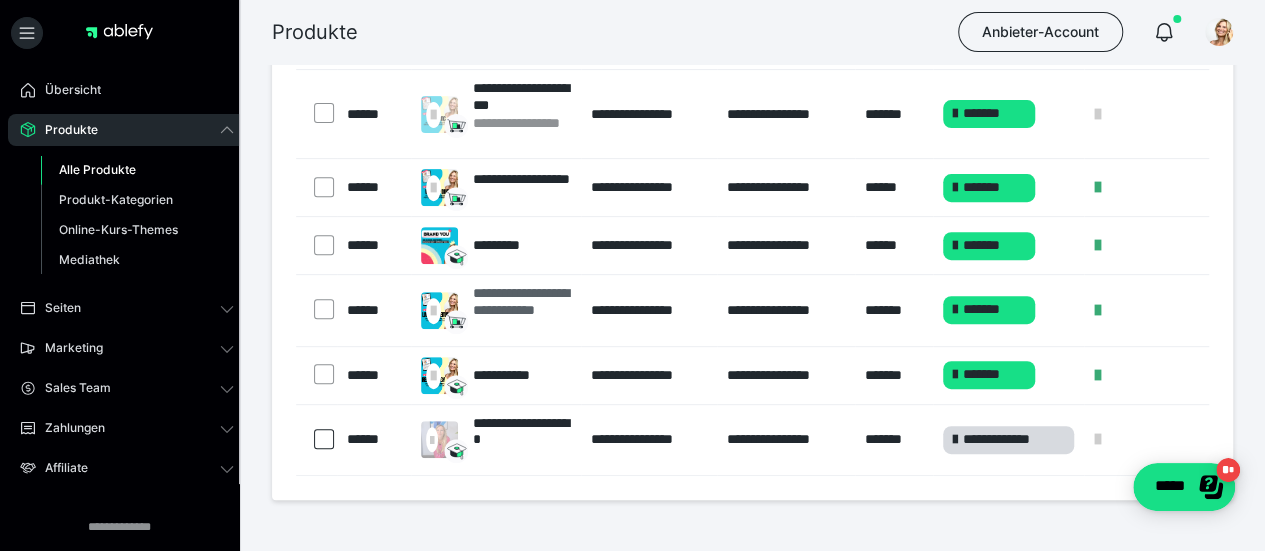 click on "**********" at bounding box center [522, 310] 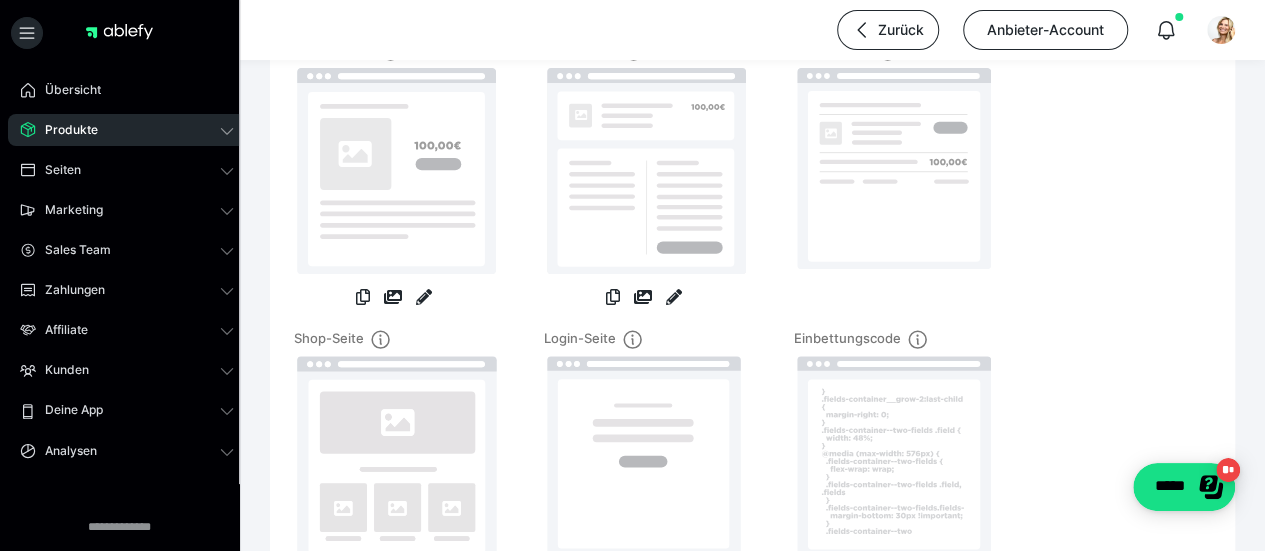 scroll, scrollTop: 497, scrollLeft: 0, axis: vertical 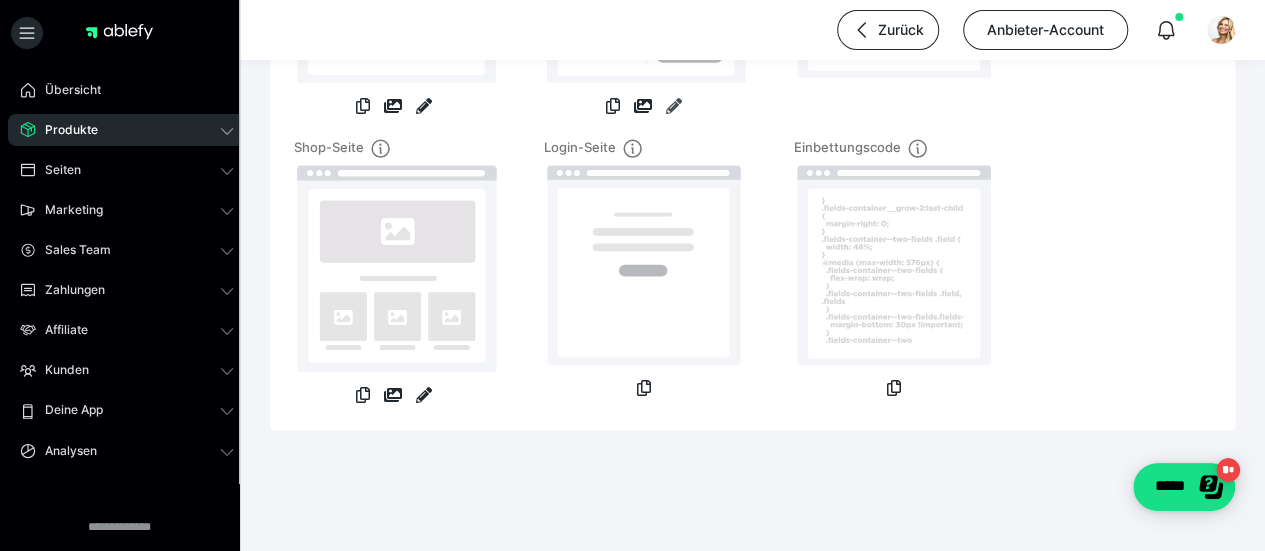click at bounding box center (674, 106) 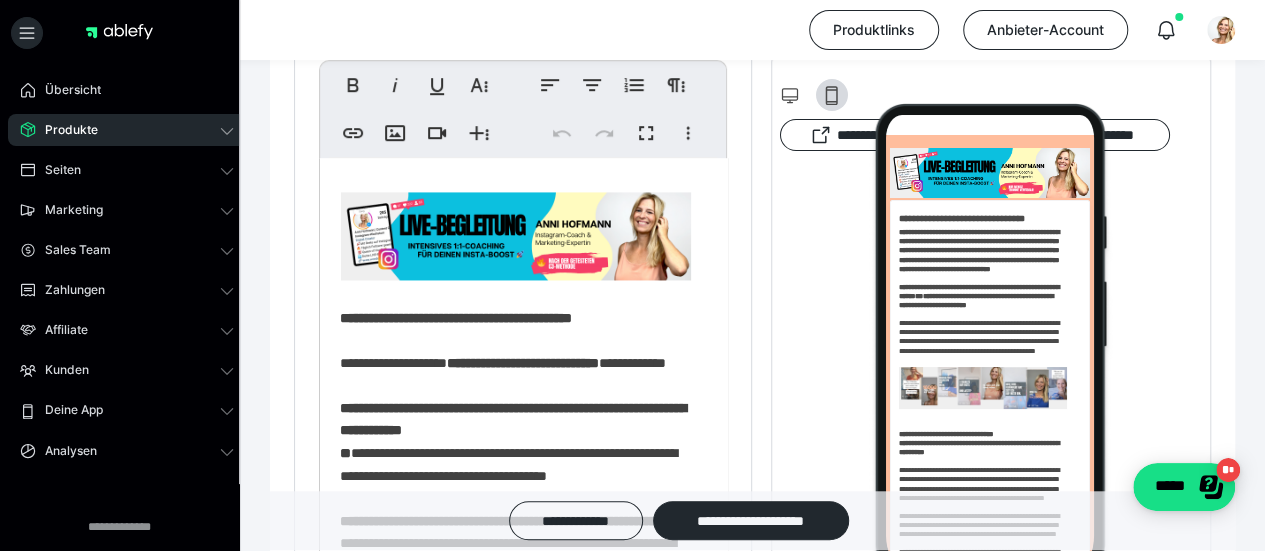 scroll, scrollTop: 0, scrollLeft: 0, axis: both 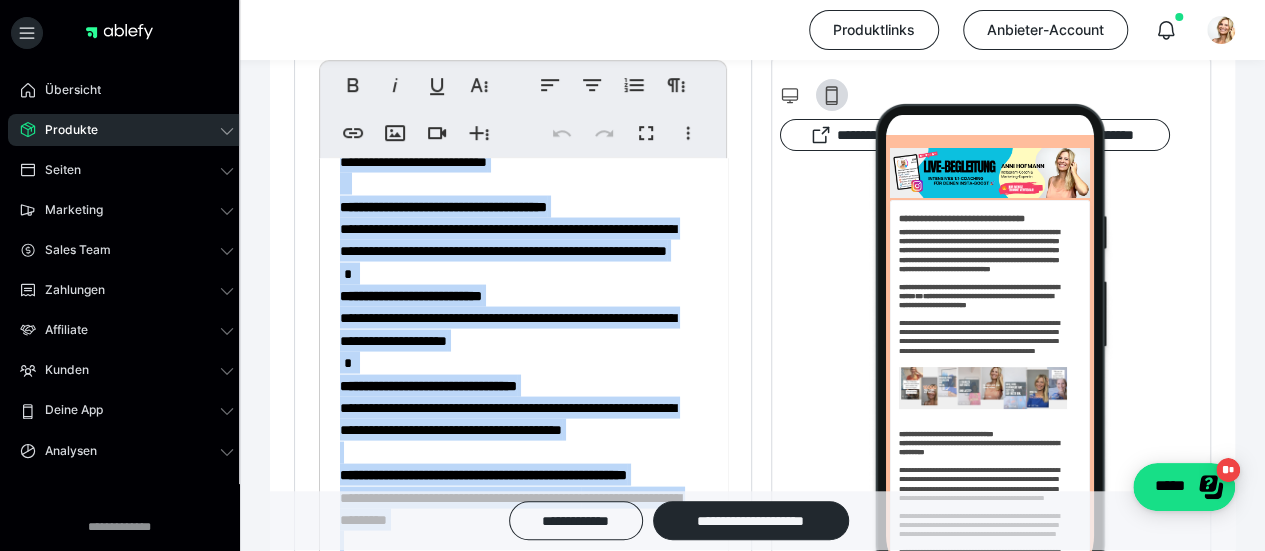drag, startPoint x: 658, startPoint y: 290, endPoint x: 313, endPoint y: 196, distance: 357.57657 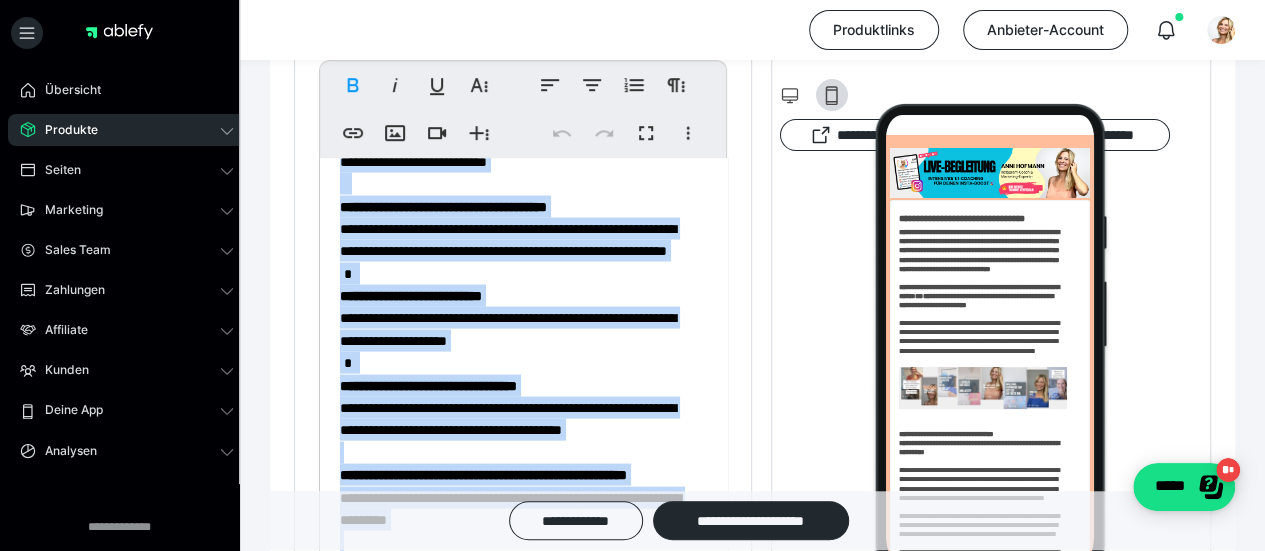 copy on "**********" 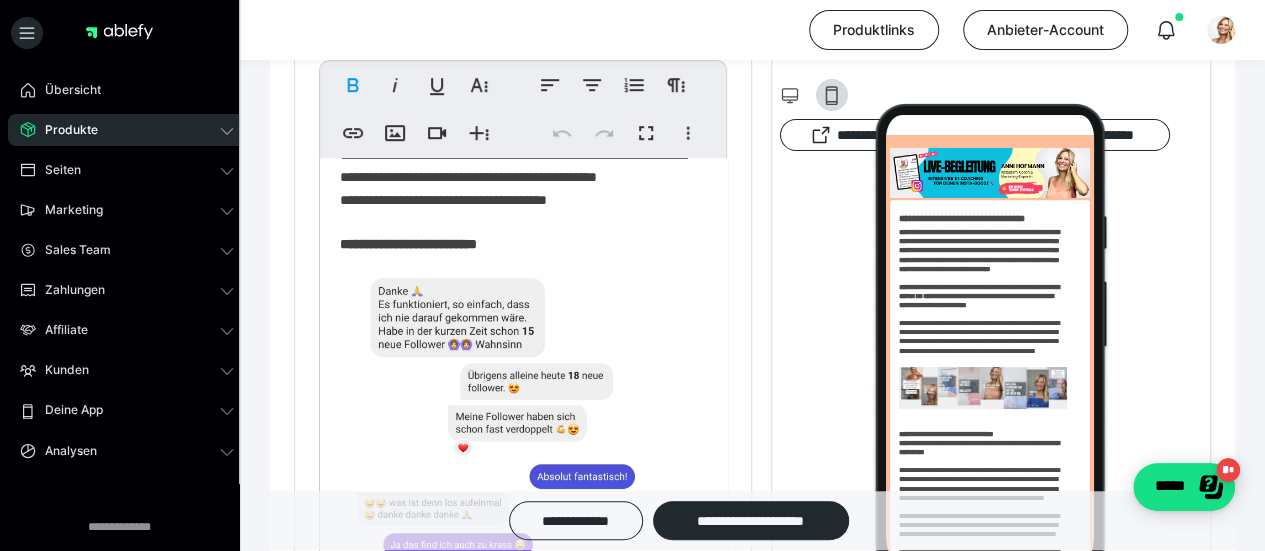 scroll, scrollTop: 3600, scrollLeft: 0, axis: vertical 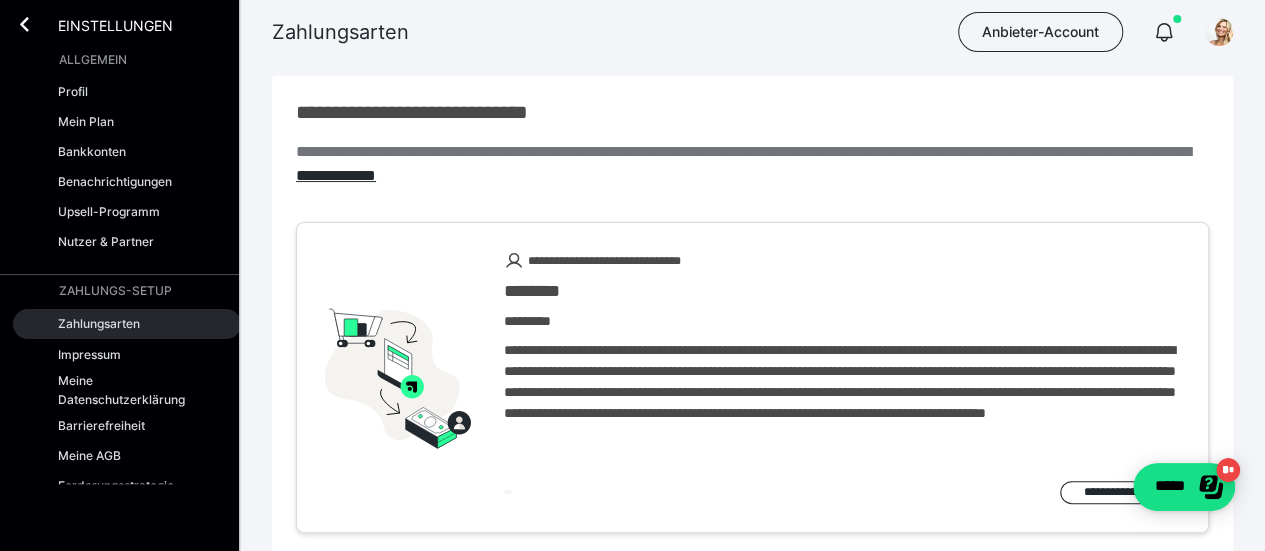 click on "Zahlungsarten" at bounding box center [127, 324] 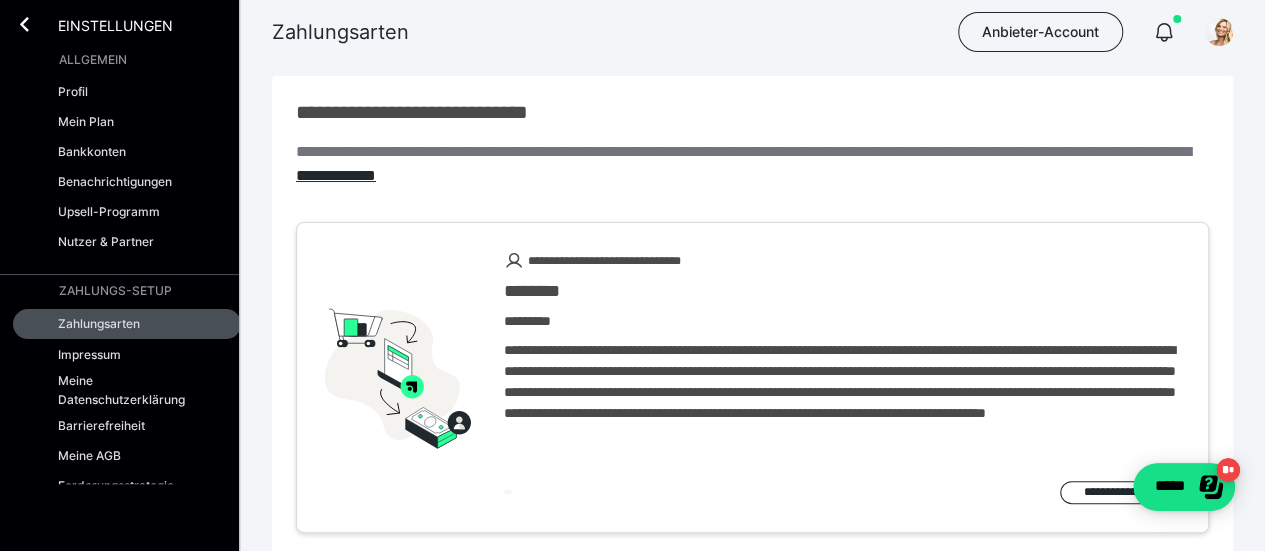 click on "ZAHLUNGS-SETUP" at bounding box center (115, 291) 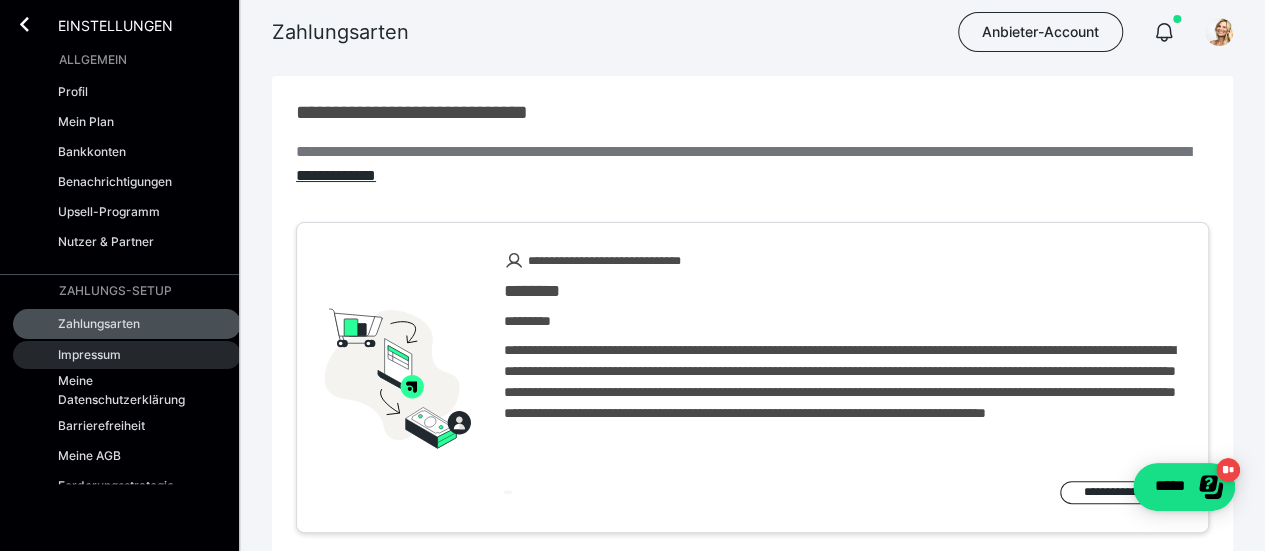 drag, startPoint x: 142, startPoint y: 316, endPoint x: 190, endPoint y: 341, distance: 54.120235 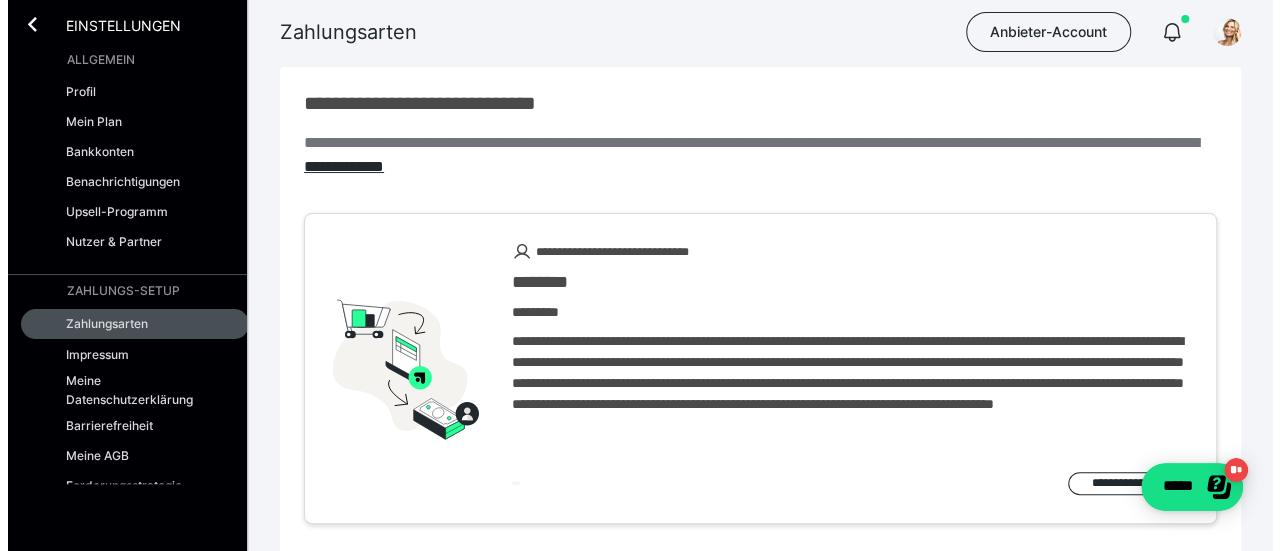 scroll, scrollTop: 0, scrollLeft: 0, axis: both 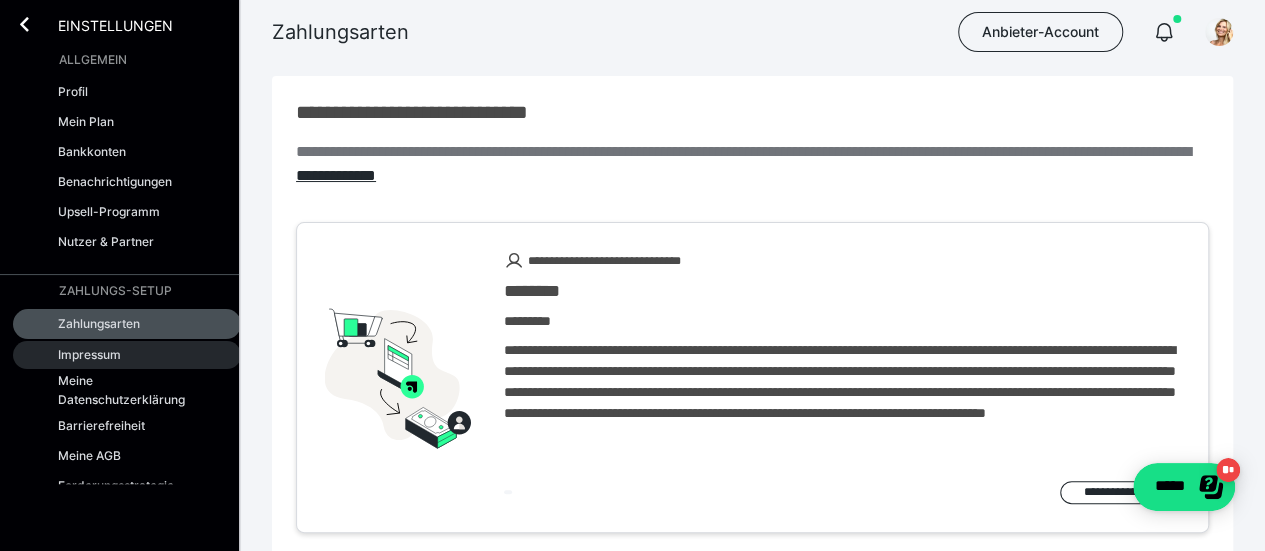click on "Impressum" at bounding box center (127, 355) 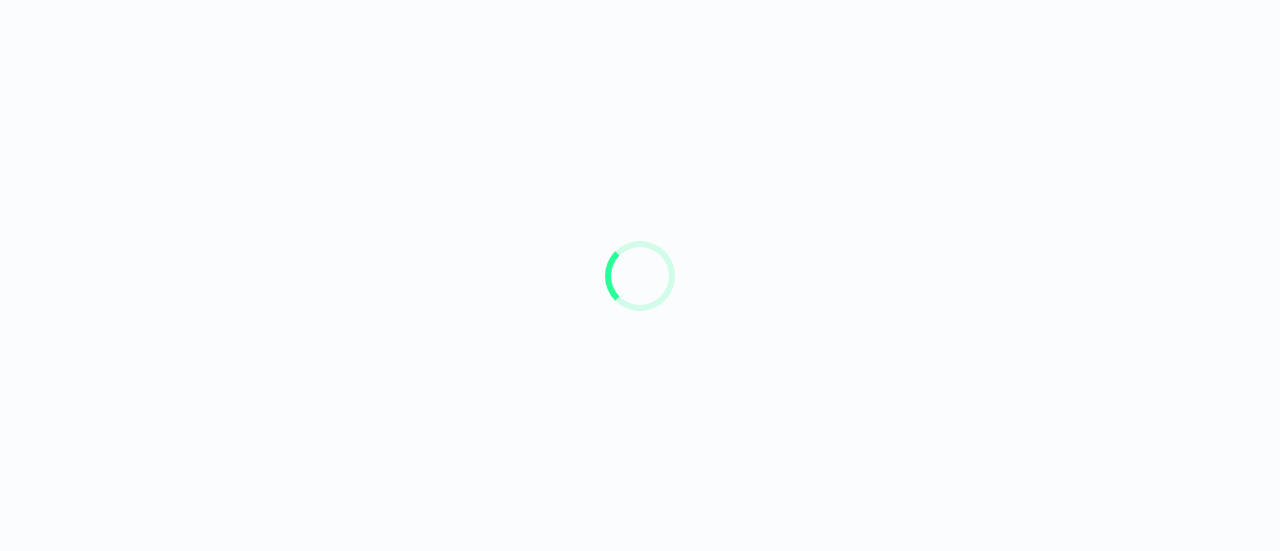 scroll, scrollTop: 0, scrollLeft: 0, axis: both 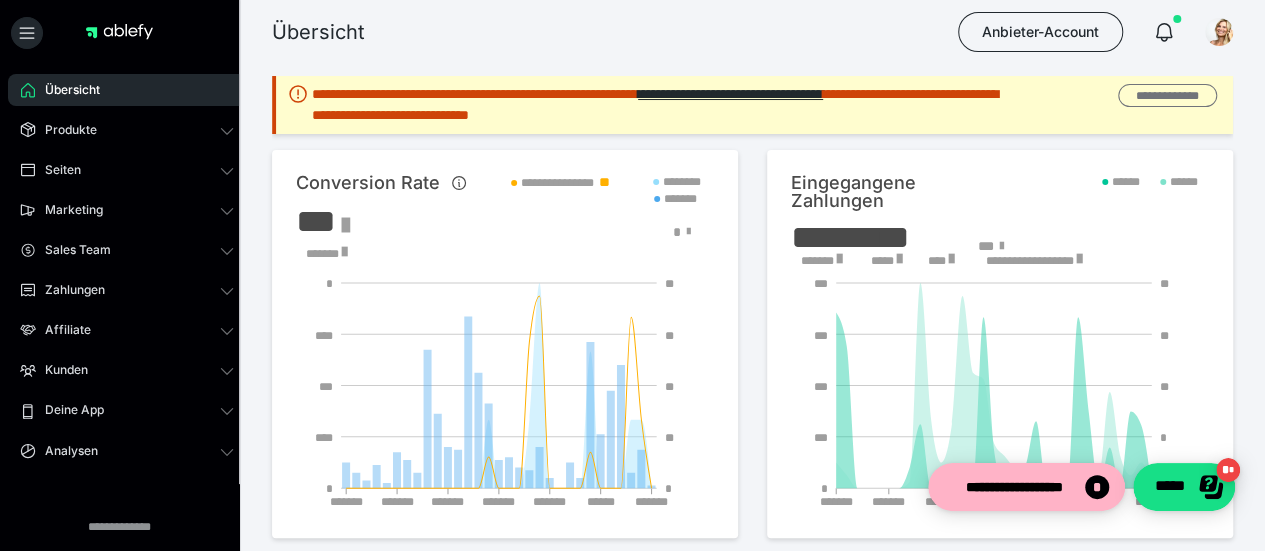 click on "**********" at bounding box center (1167, 95) 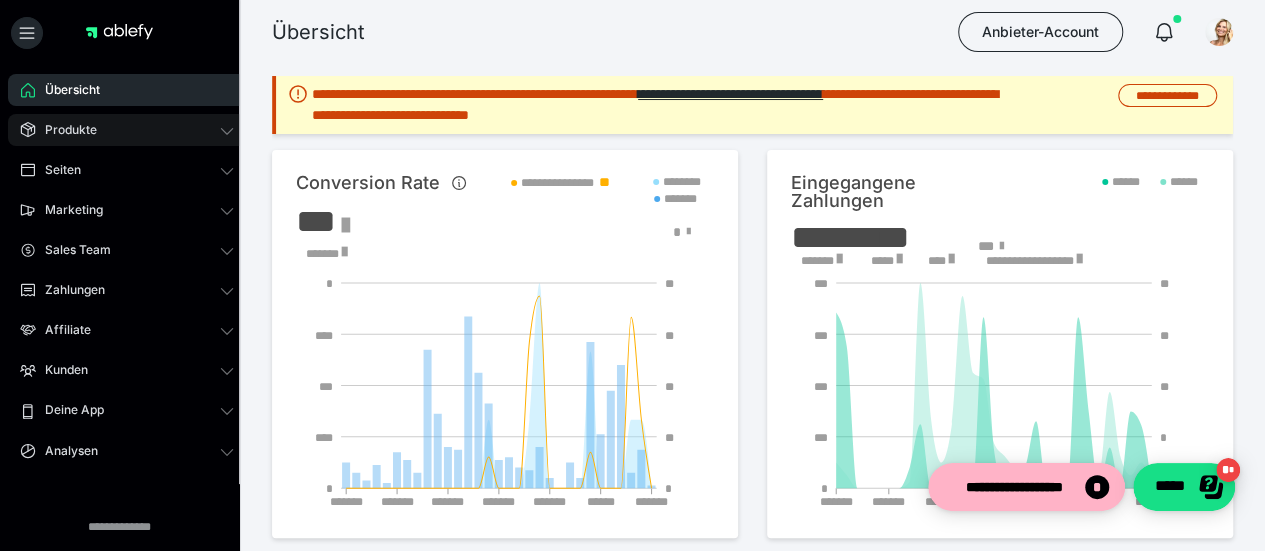 click on "Produkte" at bounding box center (64, 130) 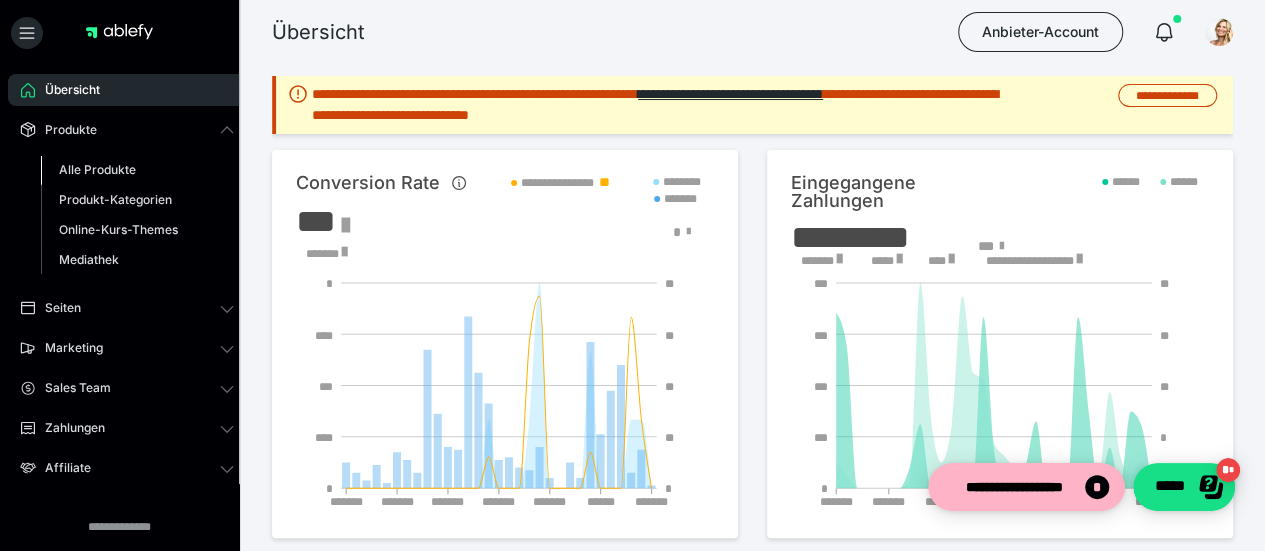 click on "Alle Produkte" at bounding box center [97, 169] 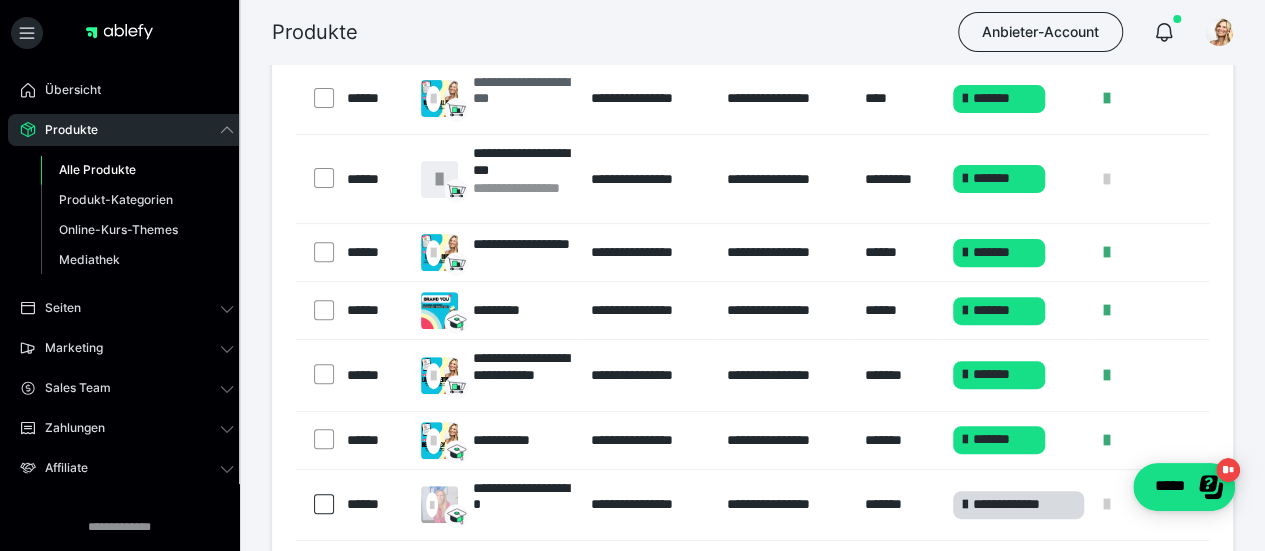 scroll, scrollTop: 0, scrollLeft: 0, axis: both 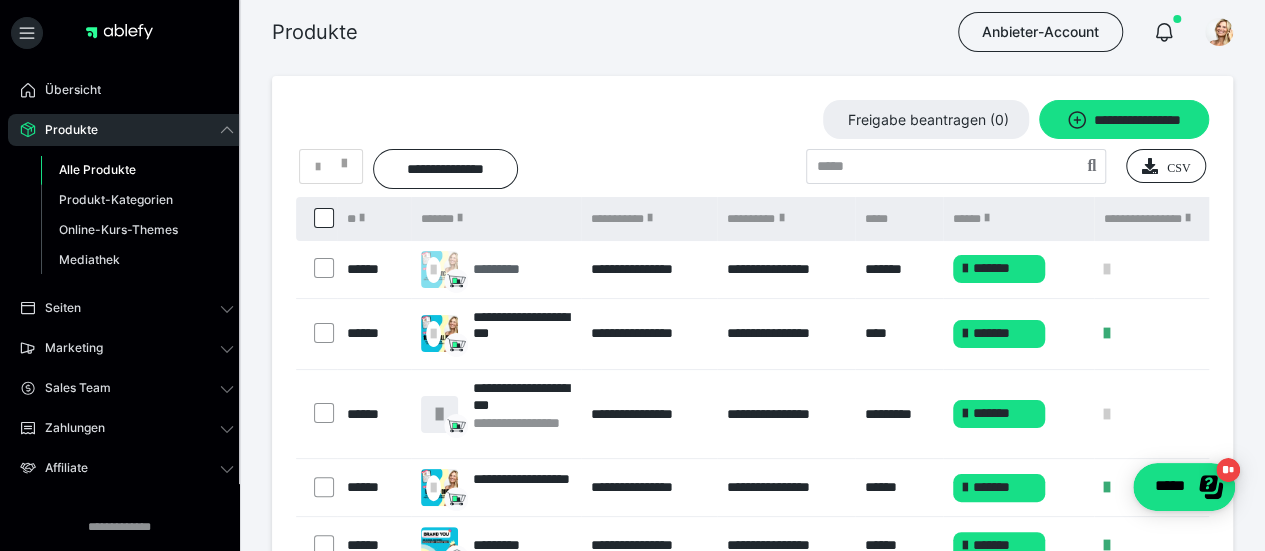 click on "*********" at bounding box center [508, 269] 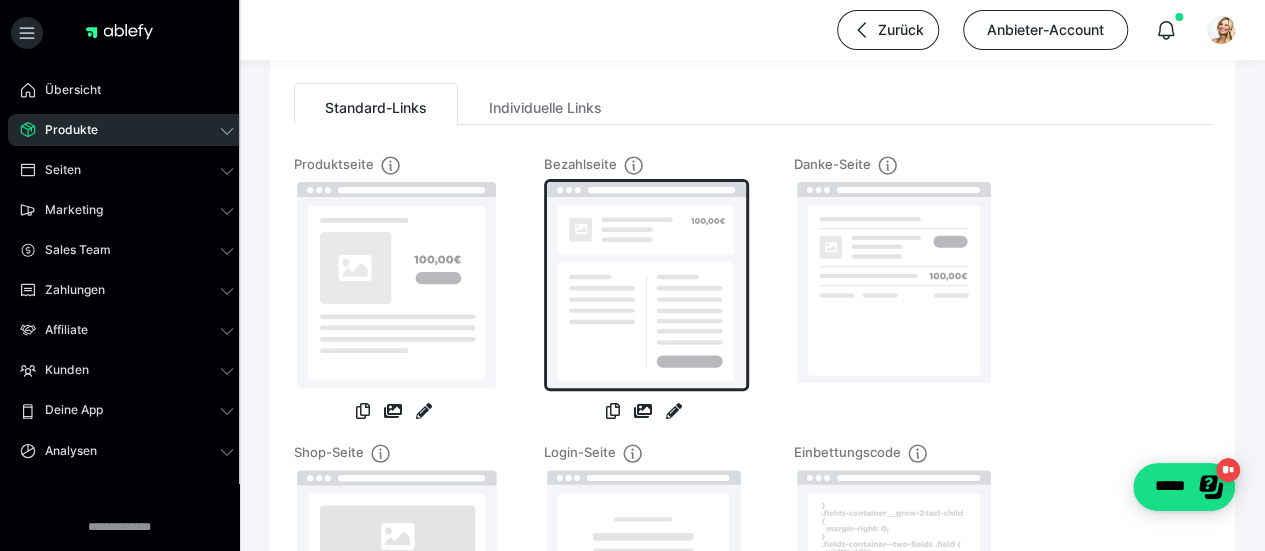 scroll, scrollTop: 200, scrollLeft: 0, axis: vertical 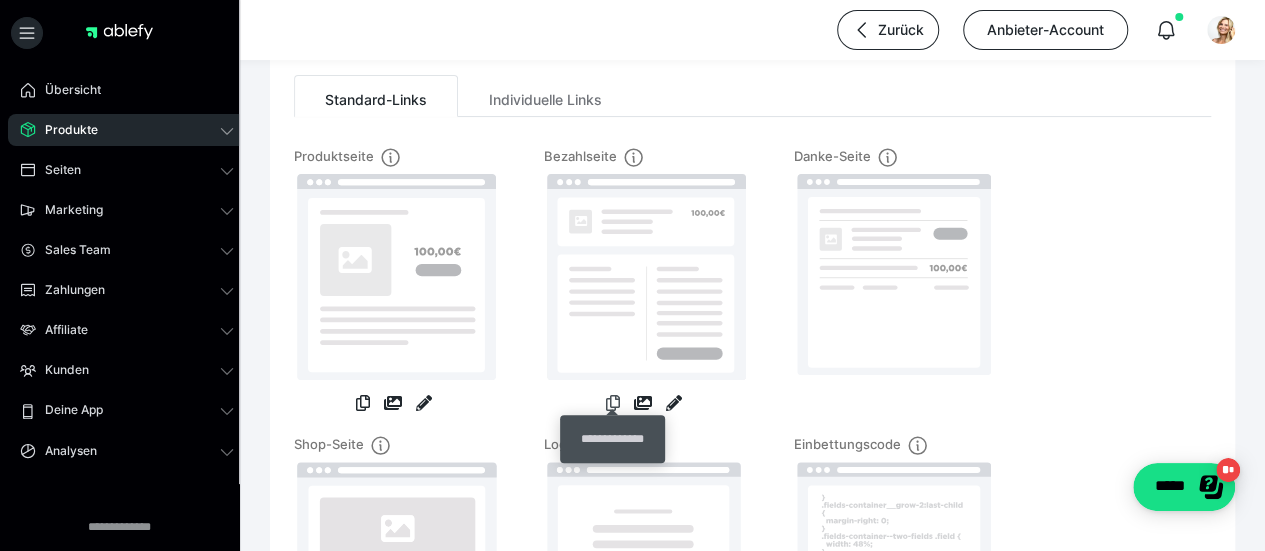 click at bounding box center (613, 403) 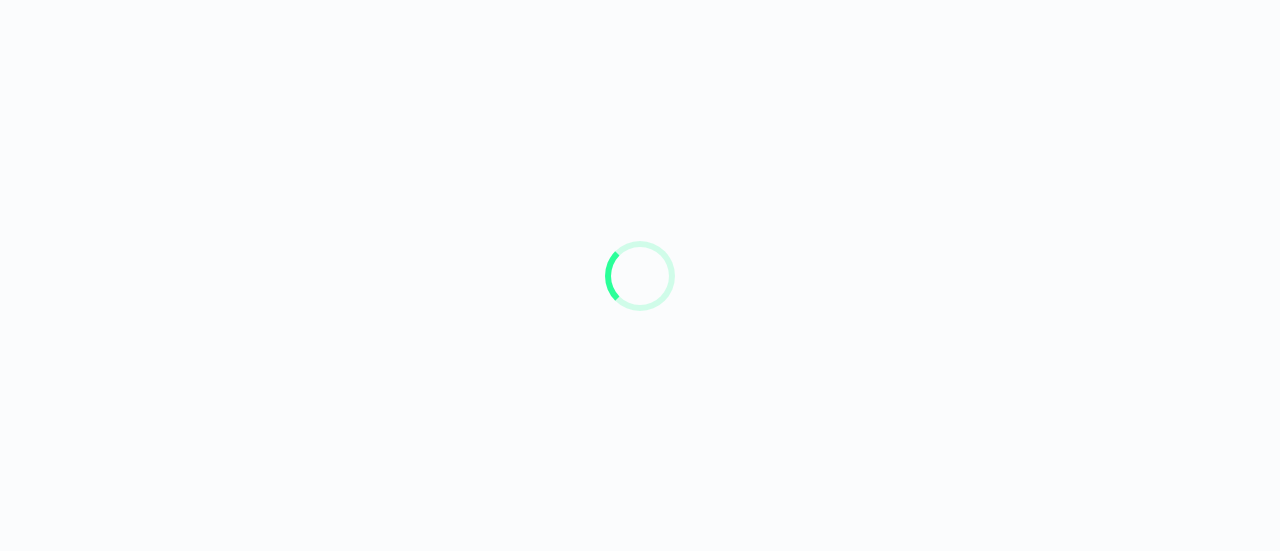 scroll, scrollTop: 0, scrollLeft: 0, axis: both 